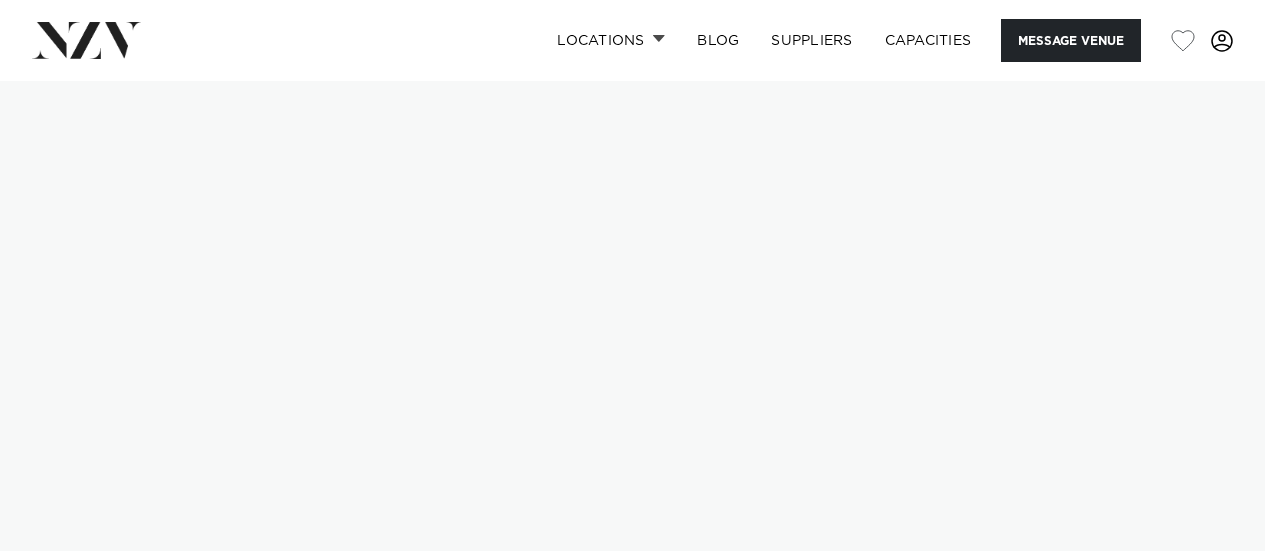 scroll, scrollTop: 0, scrollLeft: 0, axis: both 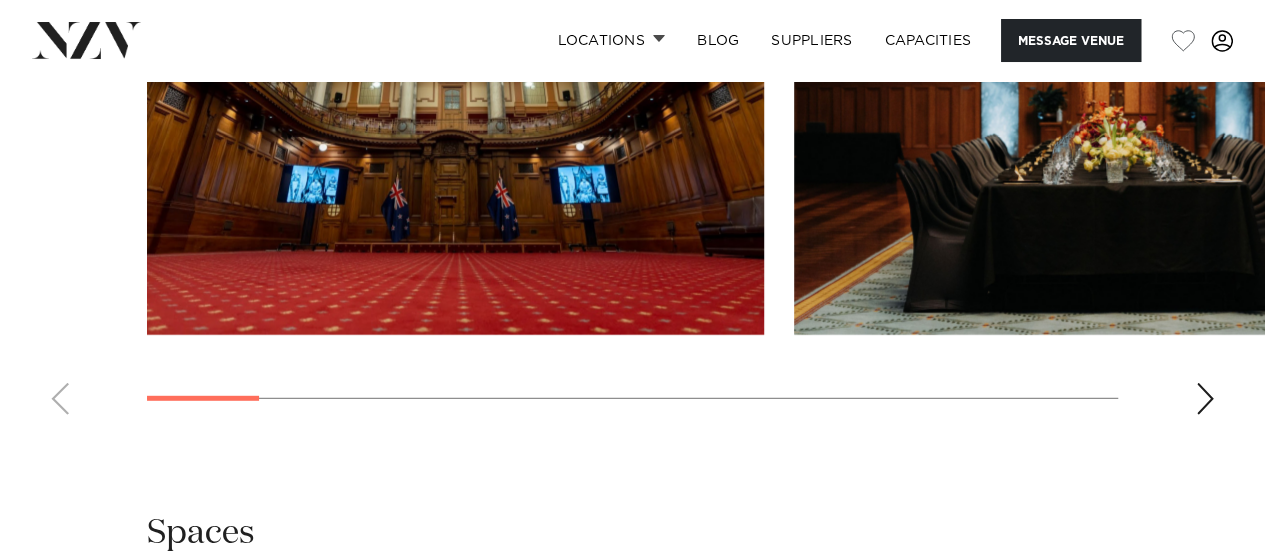 click at bounding box center (1205, 399) 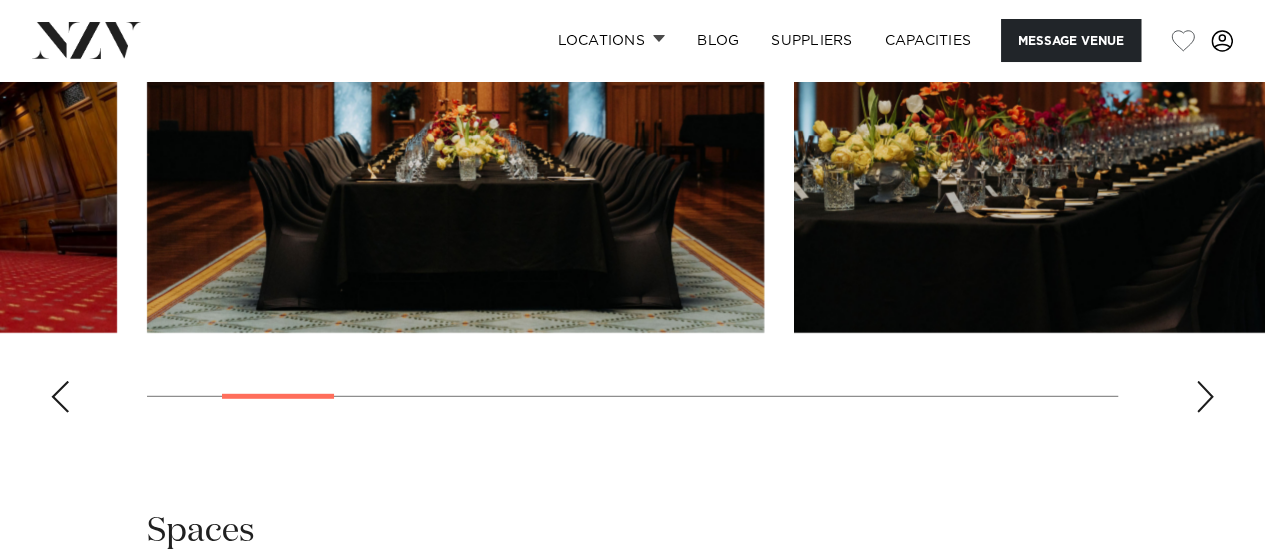 scroll, scrollTop: 2252, scrollLeft: 0, axis: vertical 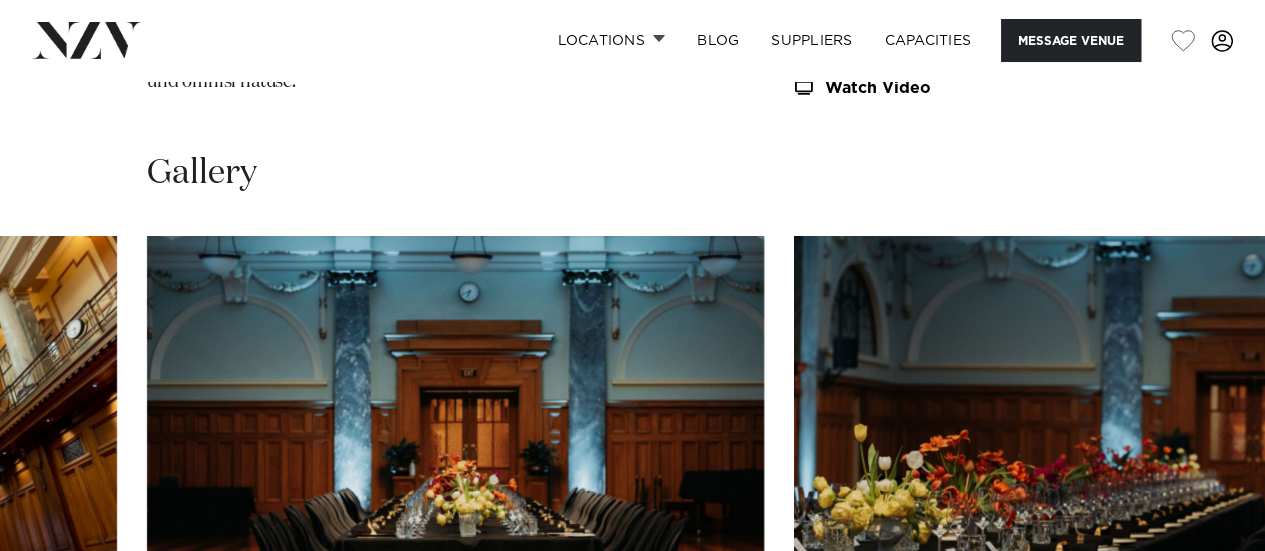 click at bounding box center (1102, 462) 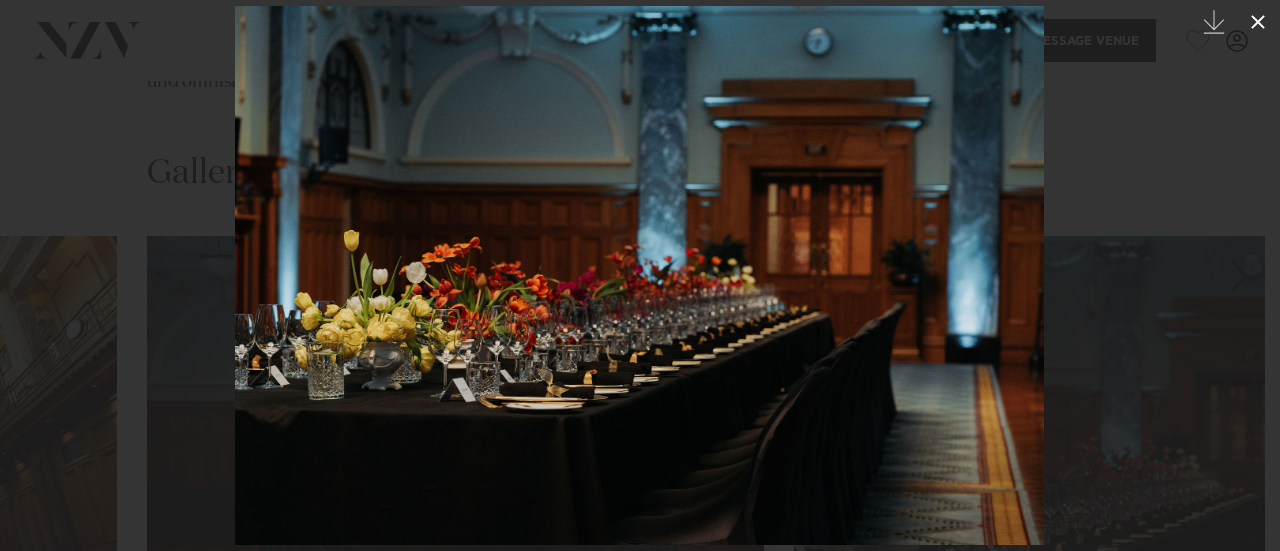 click 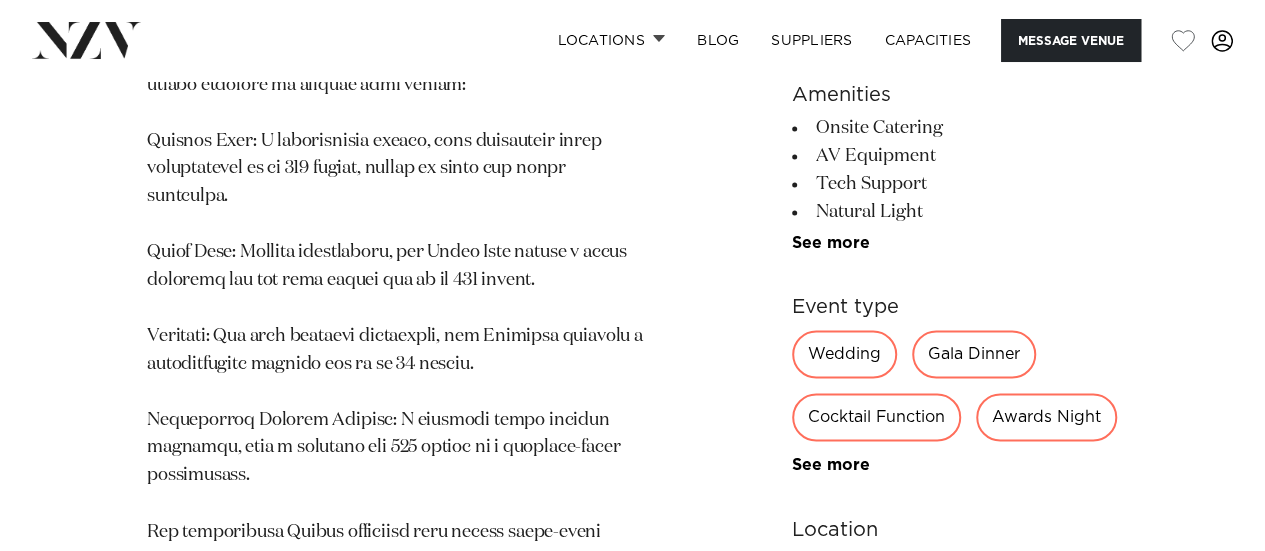 scroll, scrollTop: 952, scrollLeft: 0, axis: vertical 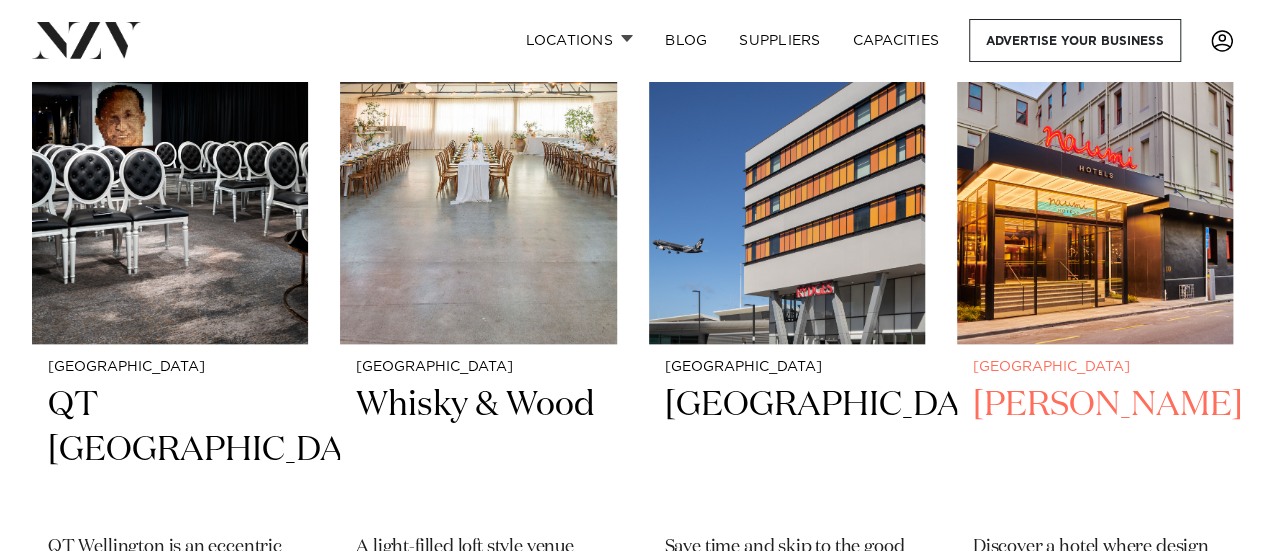 click at bounding box center [1095, 158] 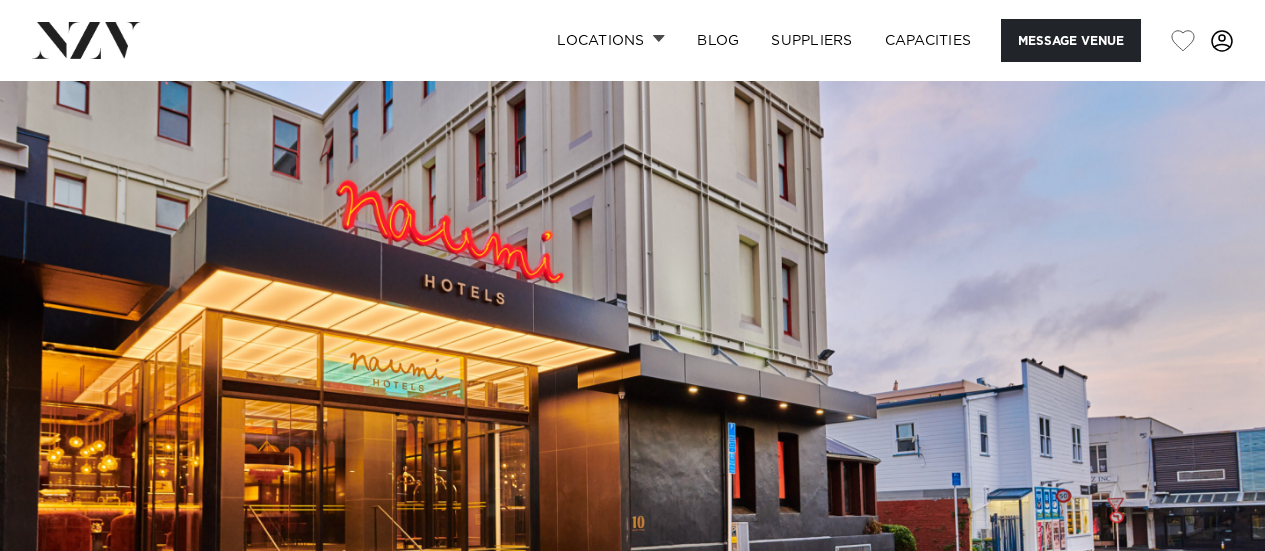 scroll, scrollTop: 0, scrollLeft: 0, axis: both 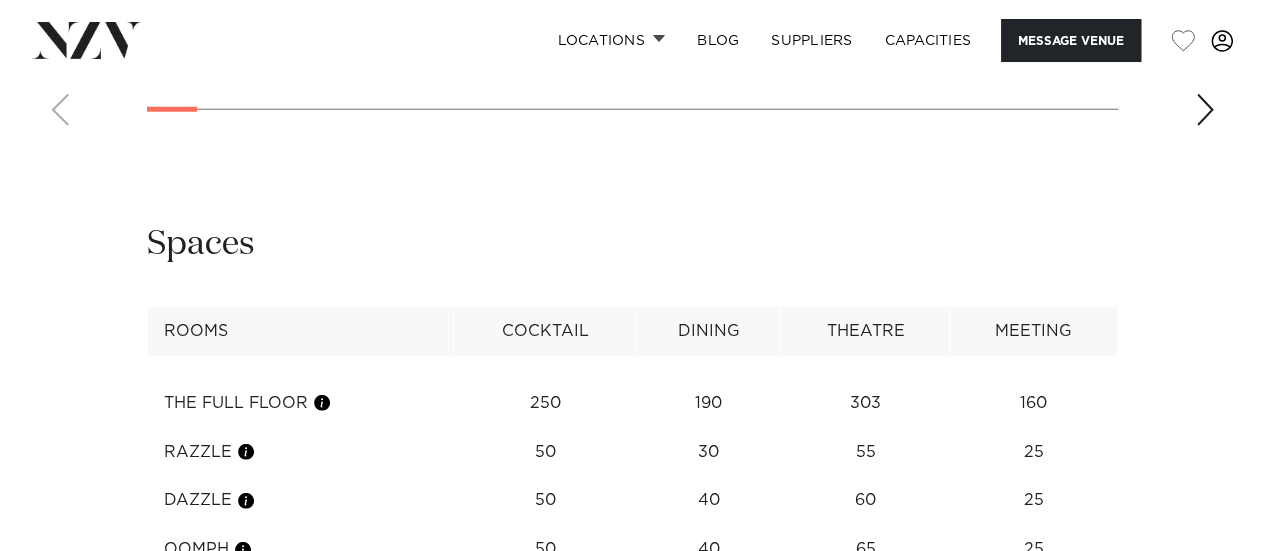 click on "See more" at bounding box center [243, 598] 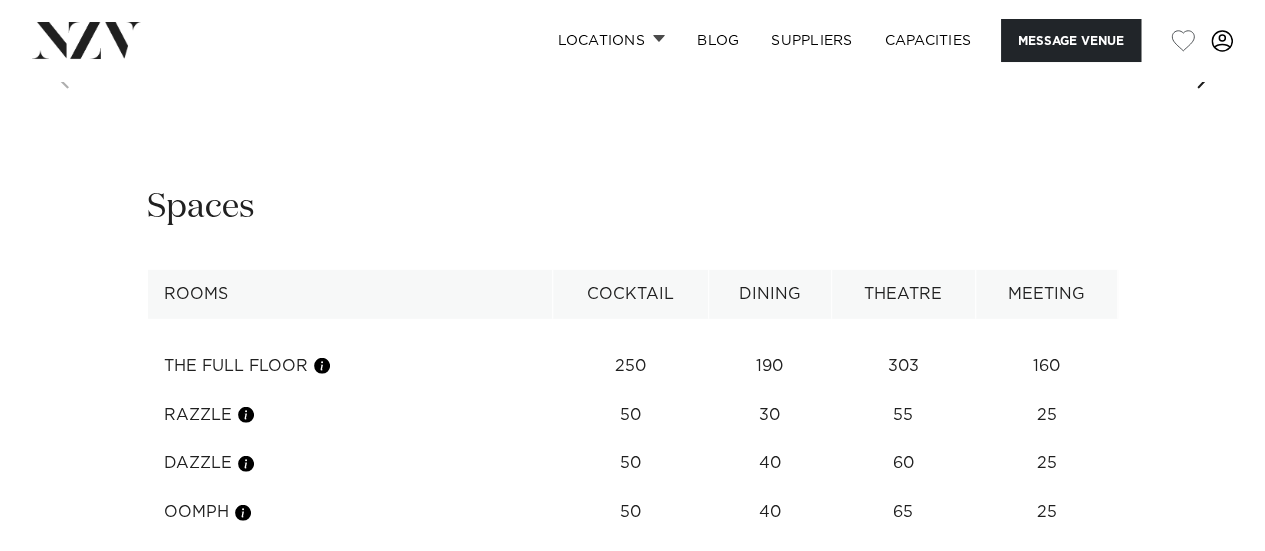 scroll, scrollTop: 2624, scrollLeft: 0, axis: vertical 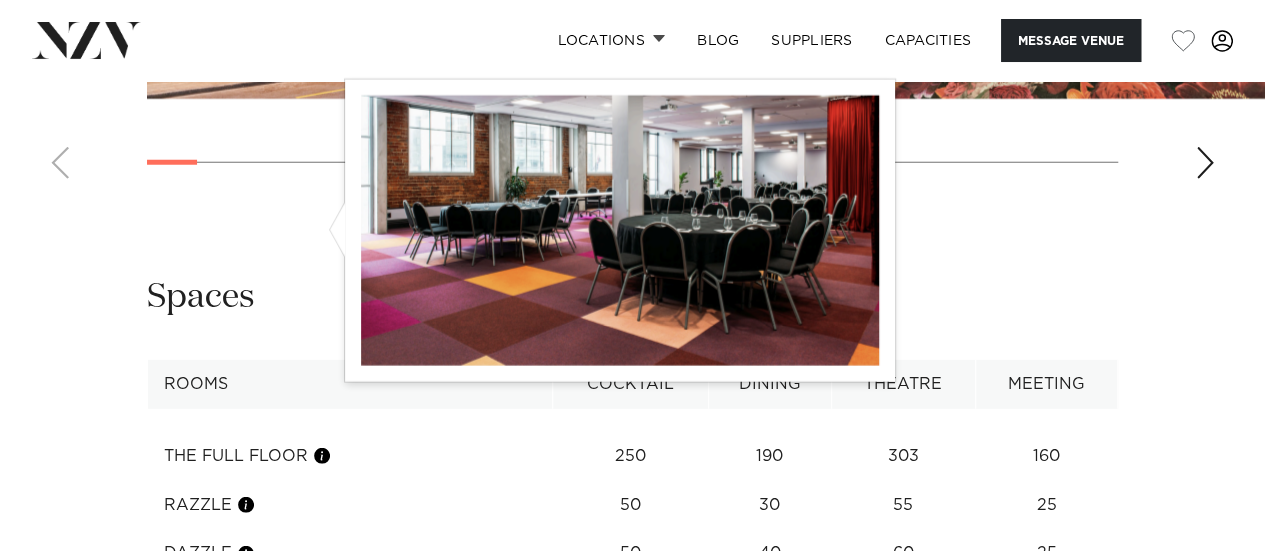click at bounding box center [322, 456] 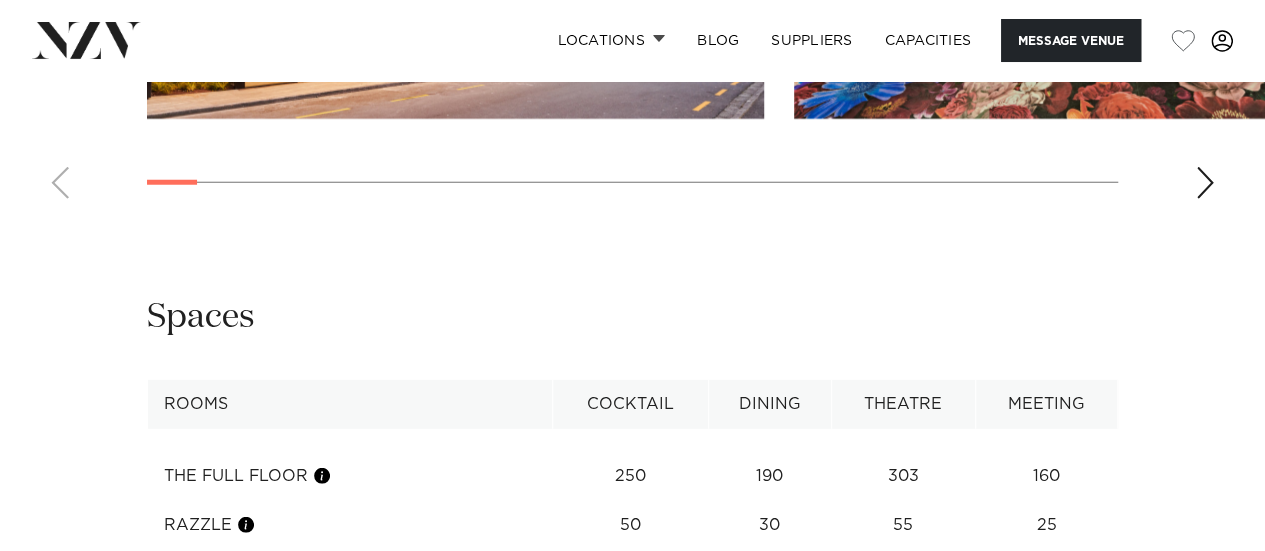 scroll, scrollTop: 2628, scrollLeft: 0, axis: vertical 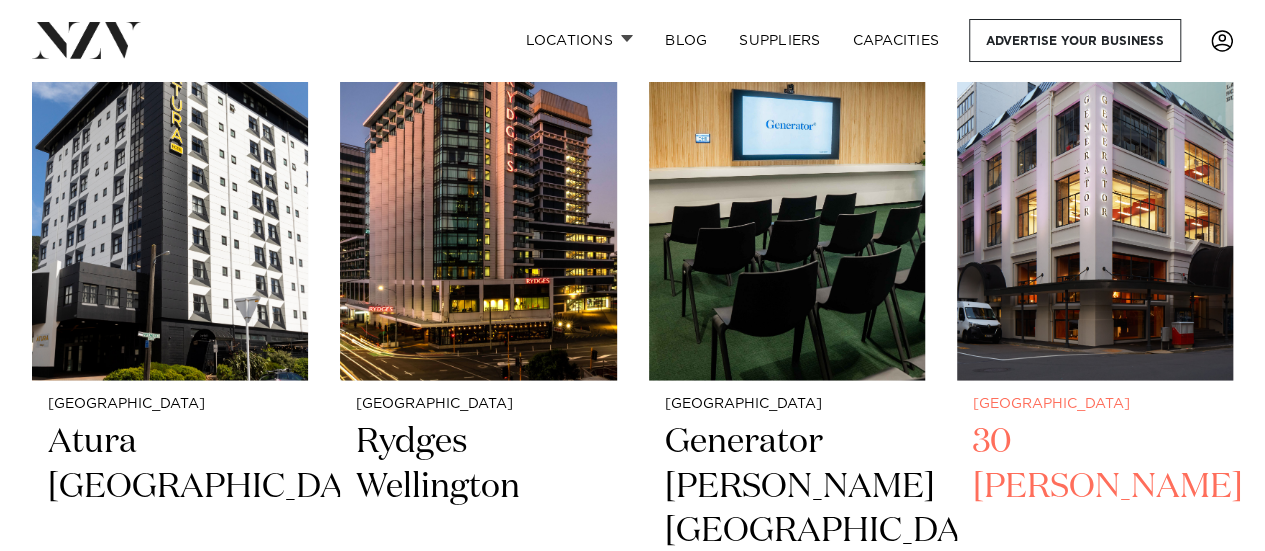 click on "30 Waring Taylor" at bounding box center (1095, 486) 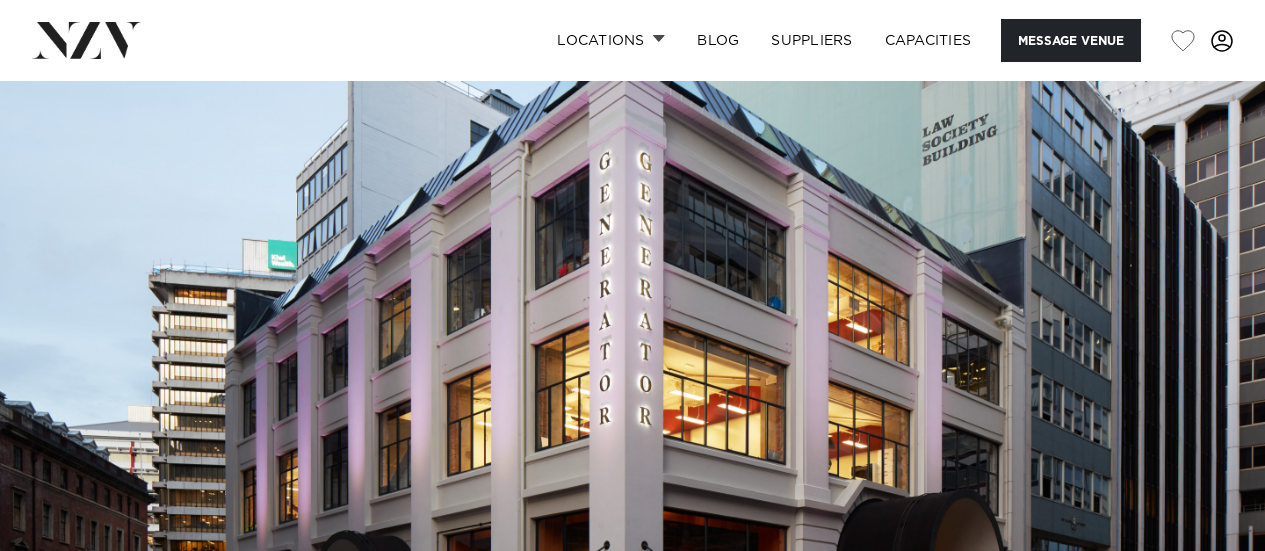 scroll, scrollTop: 0, scrollLeft: 0, axis: both 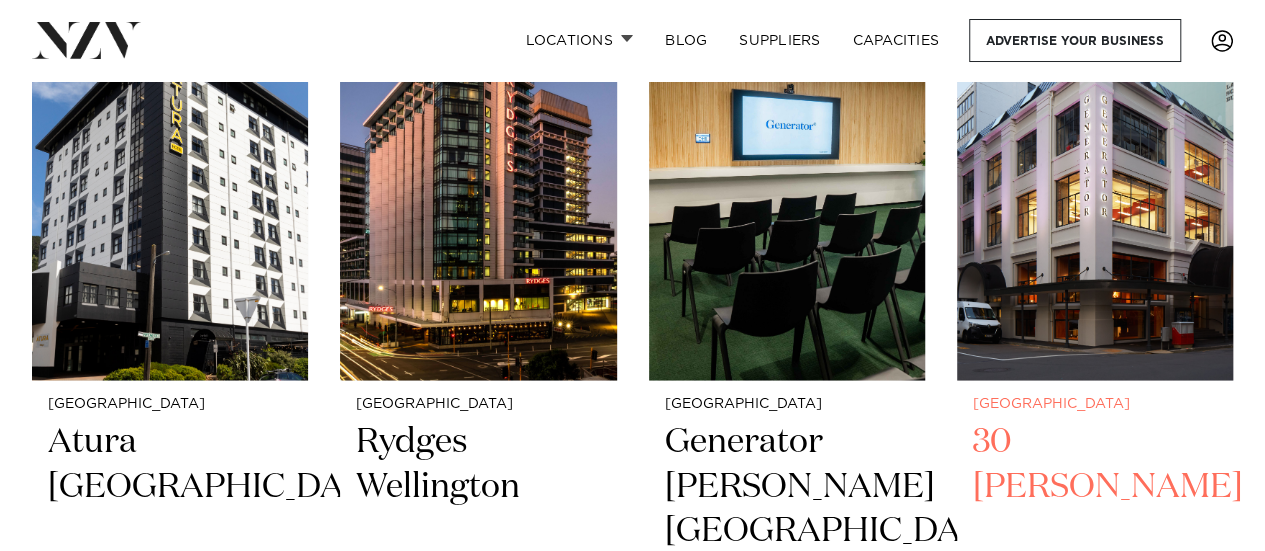 click at bounding box center (1095, 194) 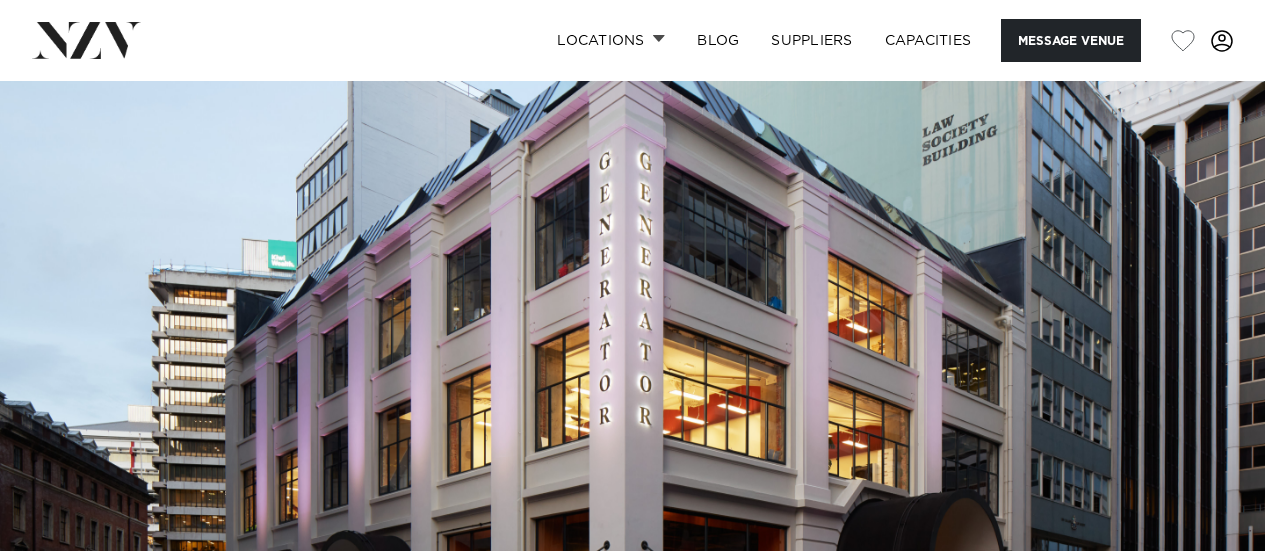 scroll, scrollTop: 0, scrollLeft: 0, axis: both 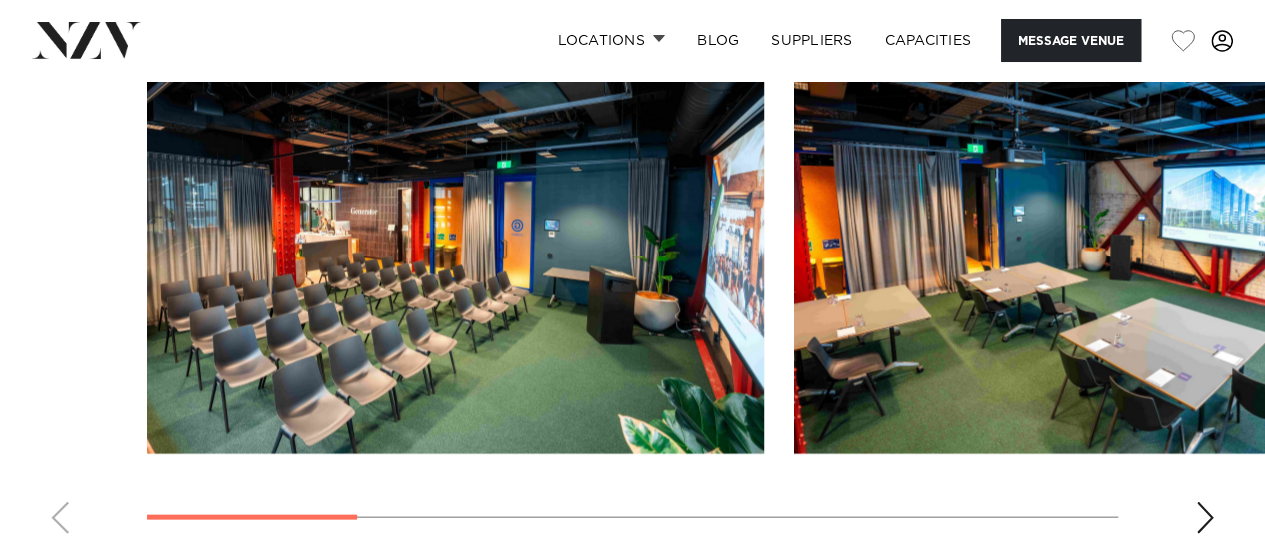 click at bounding box center (1205, 518) 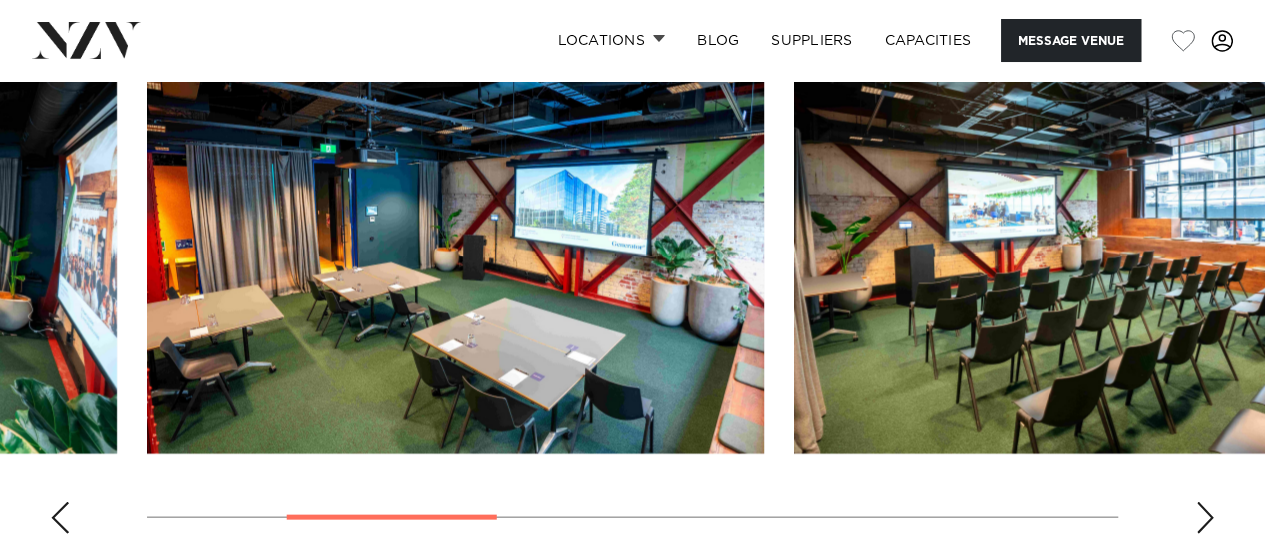 click at bounding box center (1205, 518) 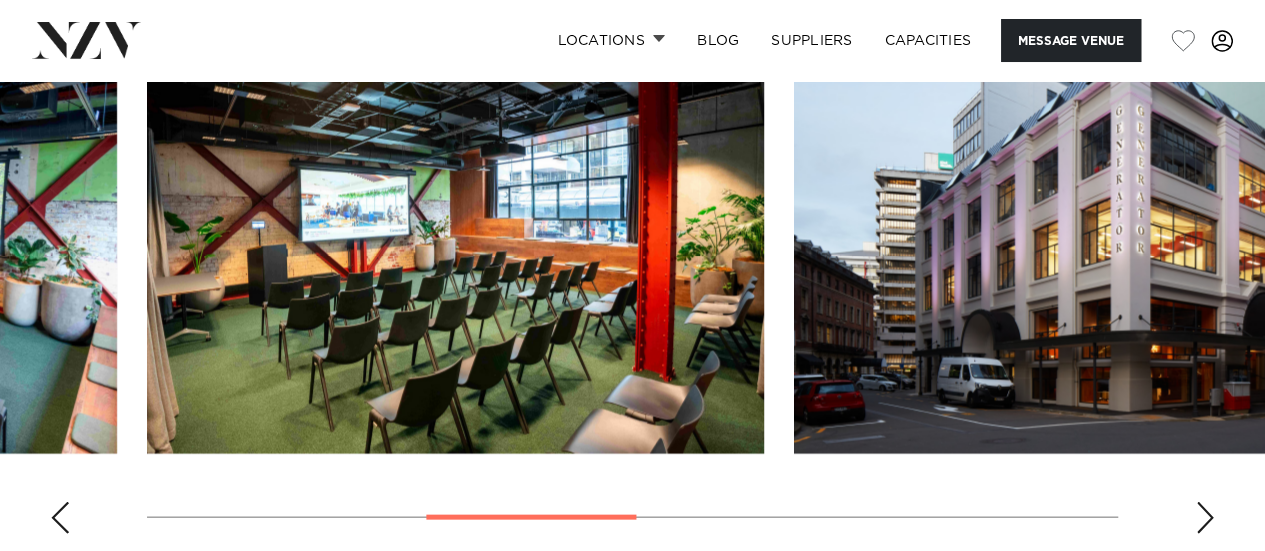 click at bounding box center (1205, 518) 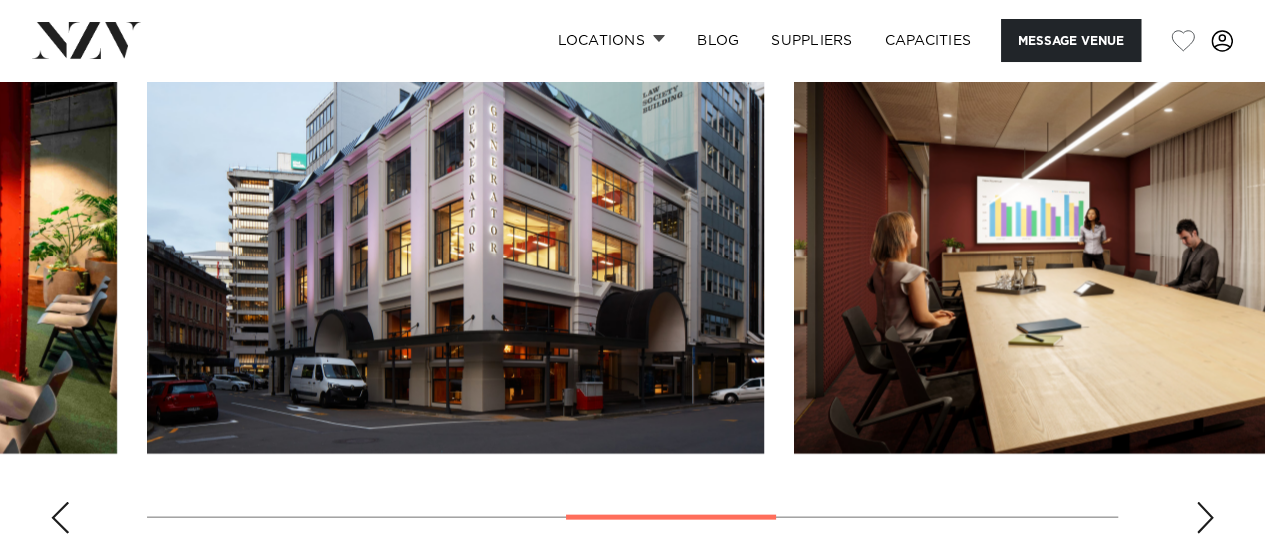click at bounding box center (1205, 518) 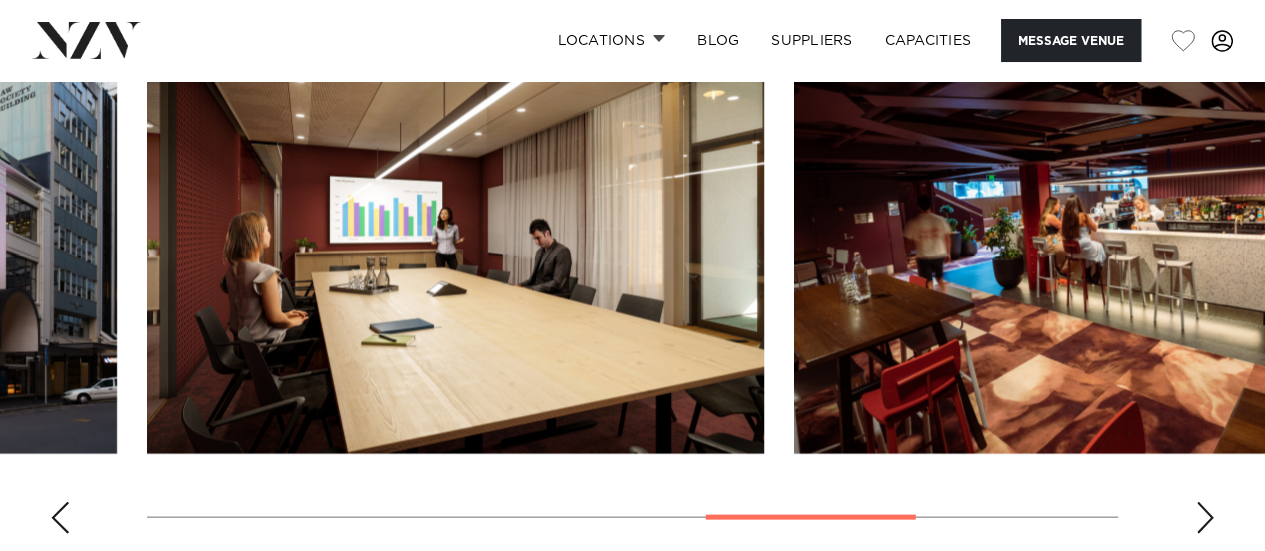 click at bounding box center [1205, 518] 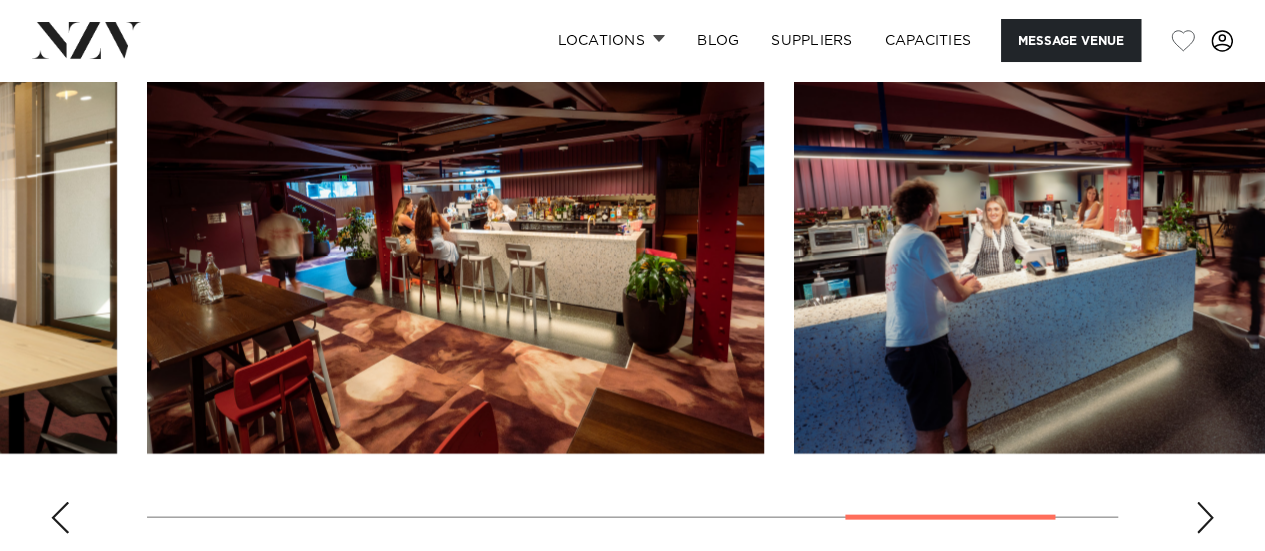 click at bounding box center (1205, 518) 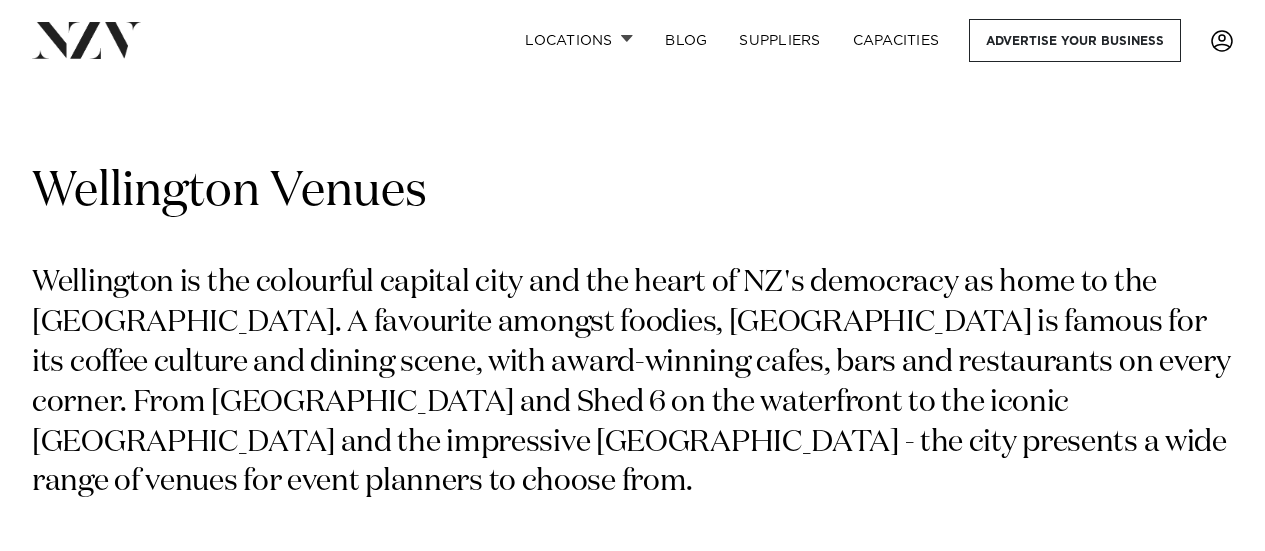 scroll, scrollTop: 1650, scrollLeft: 0, axis: vertical 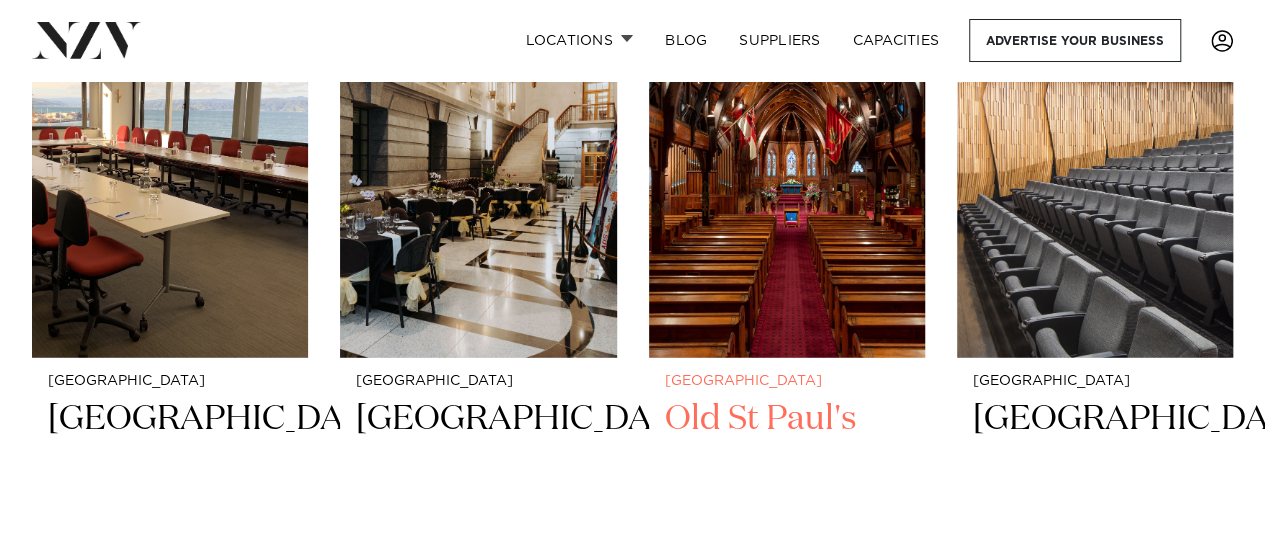 click on "Old St Paul's" at bounding box center [787, 464] 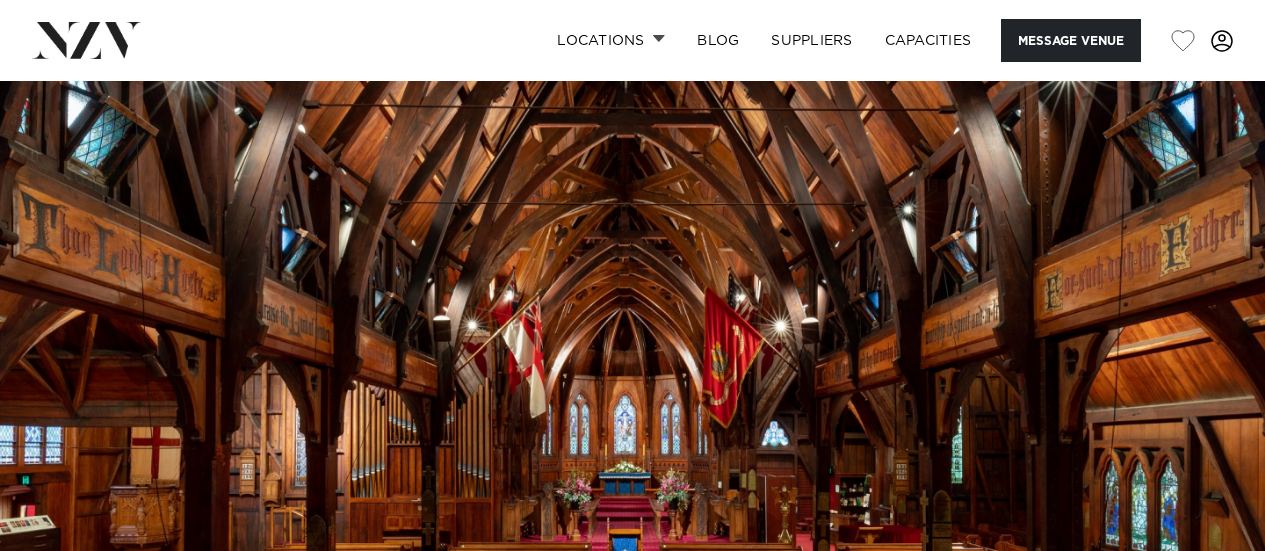 scroll, scrollTop: 0, scrollLeft: 0, axis: both 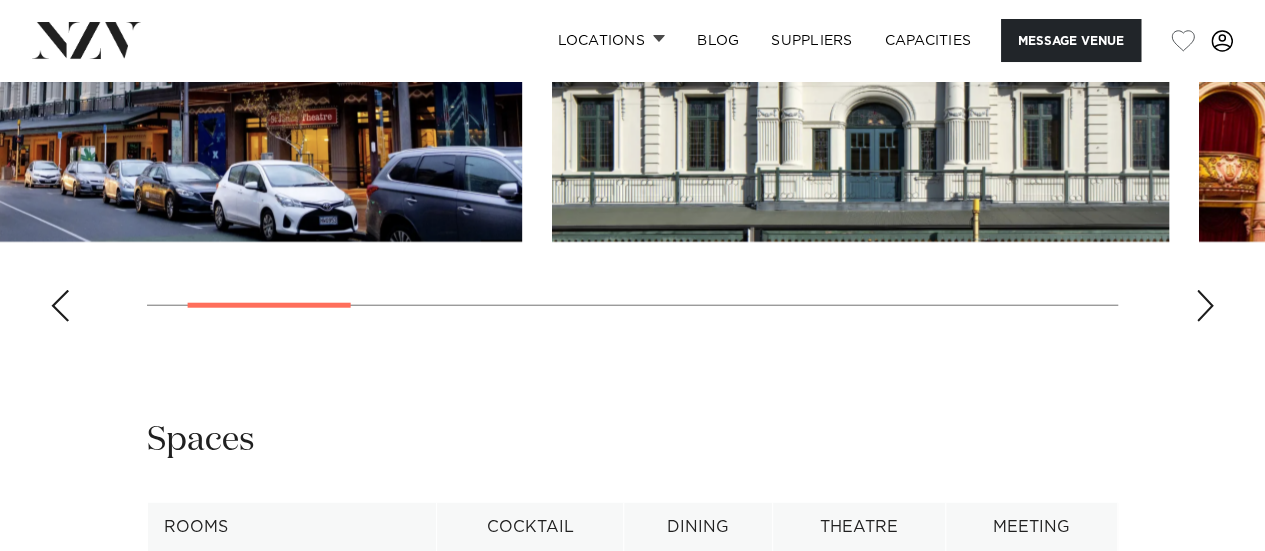 click at bounding box center (860, 15) 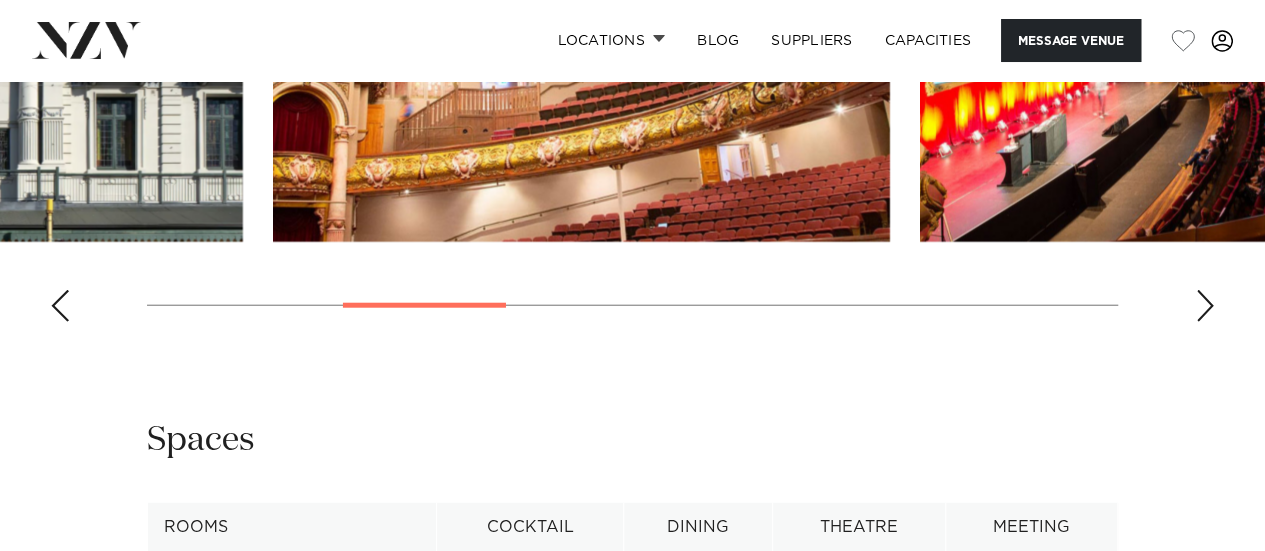 click at bounding box center (581, 15) 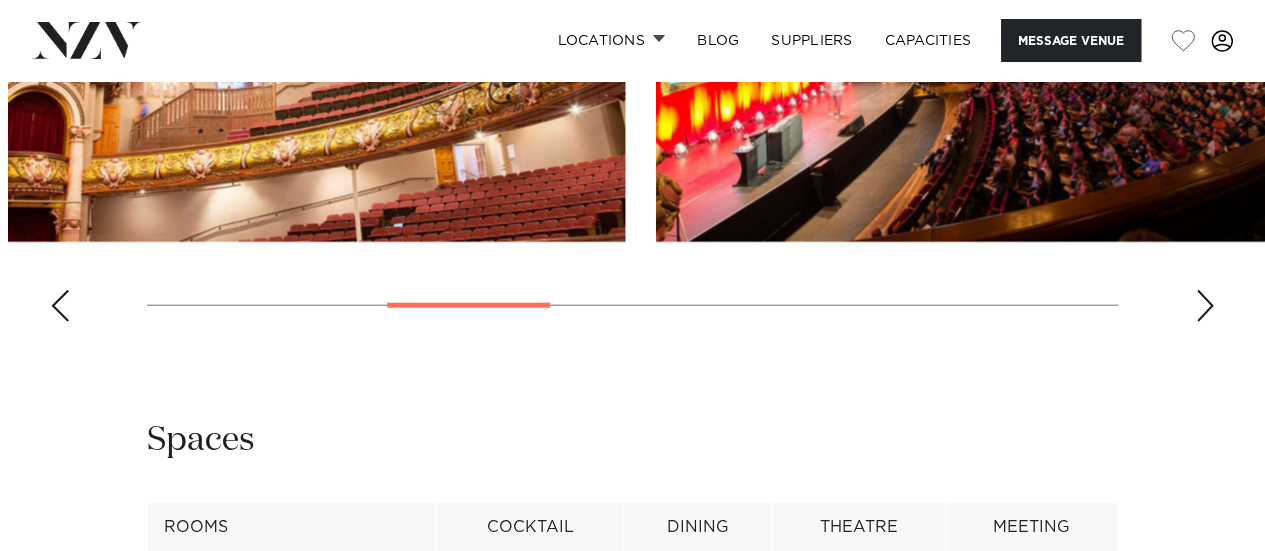 click at bounding box center (963, 15) 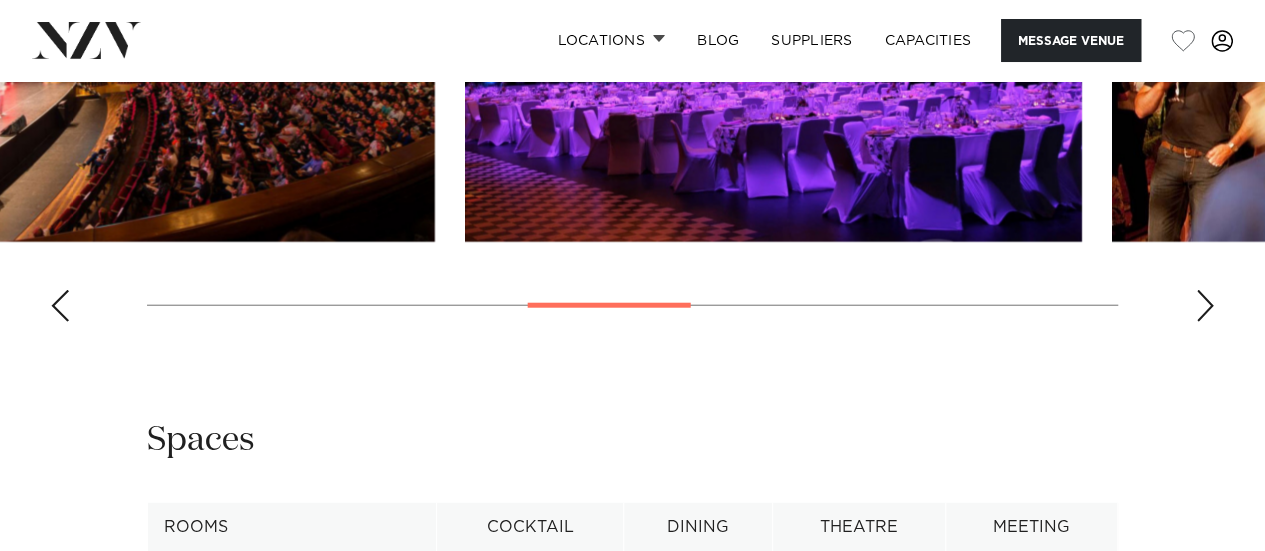 click at bounding box center (773, 15) 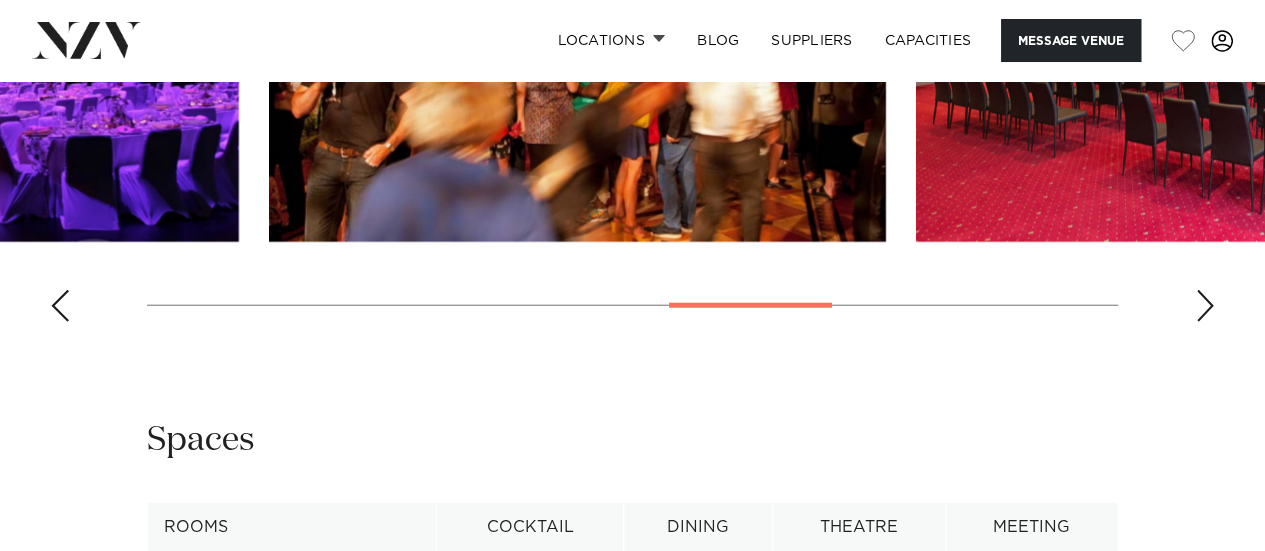 click at bounding box center [577, 15] 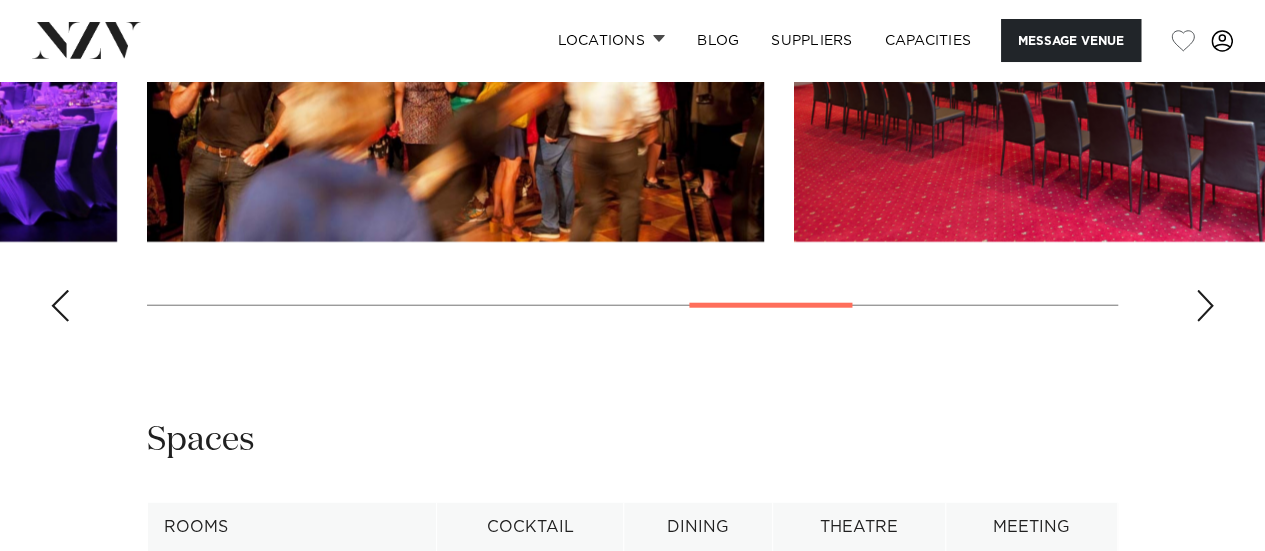 click at bounding box center [1102, 15] 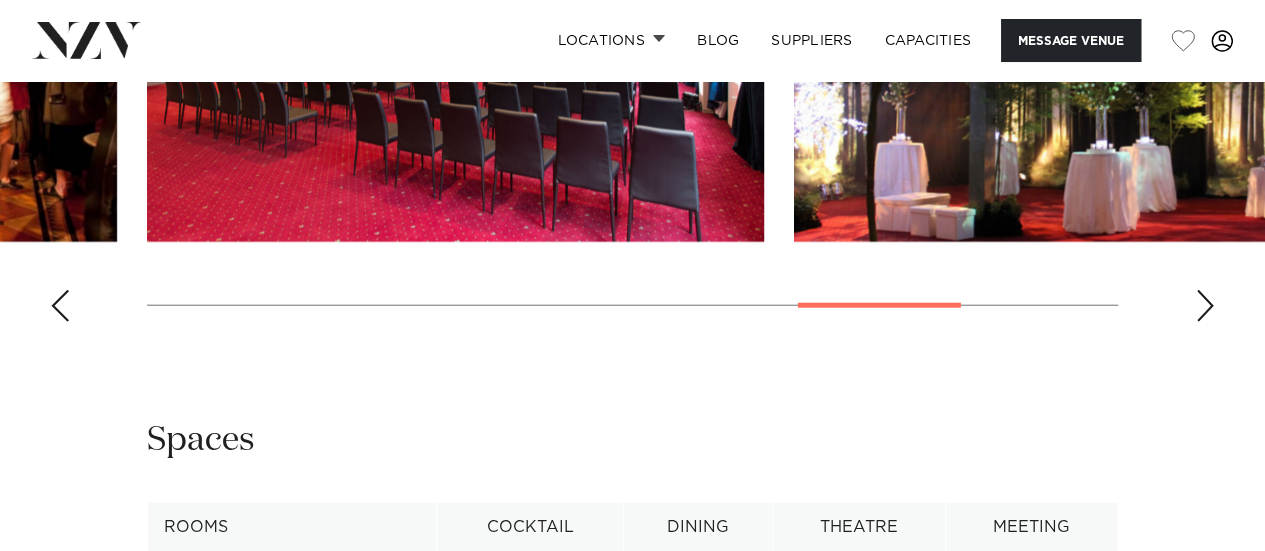 click at bounding box center (455, 15) 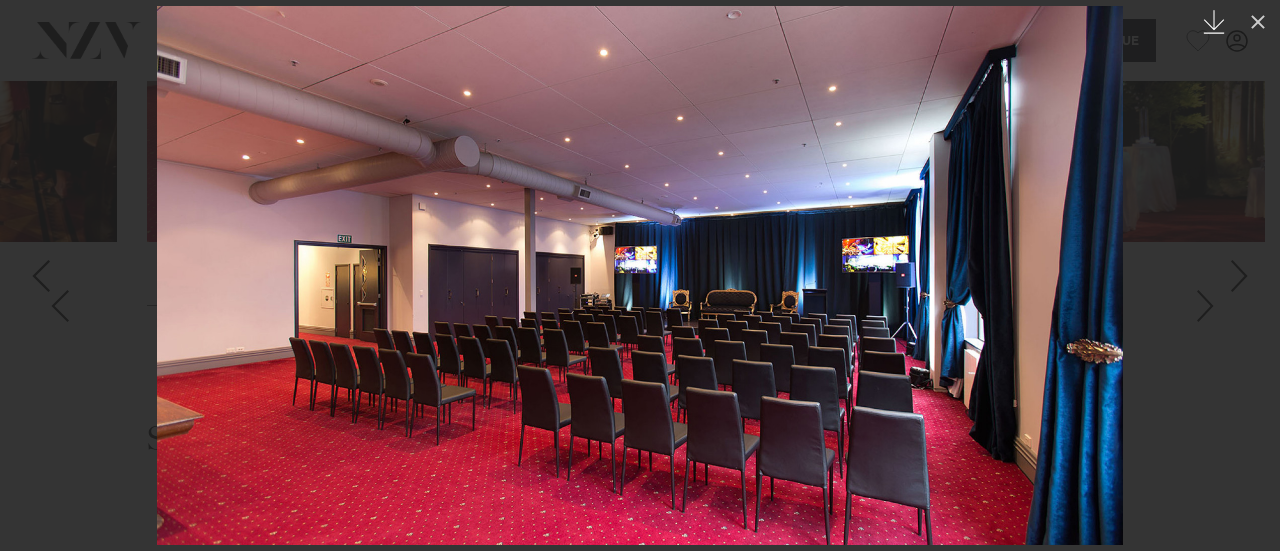 click on "Created with Sketch." 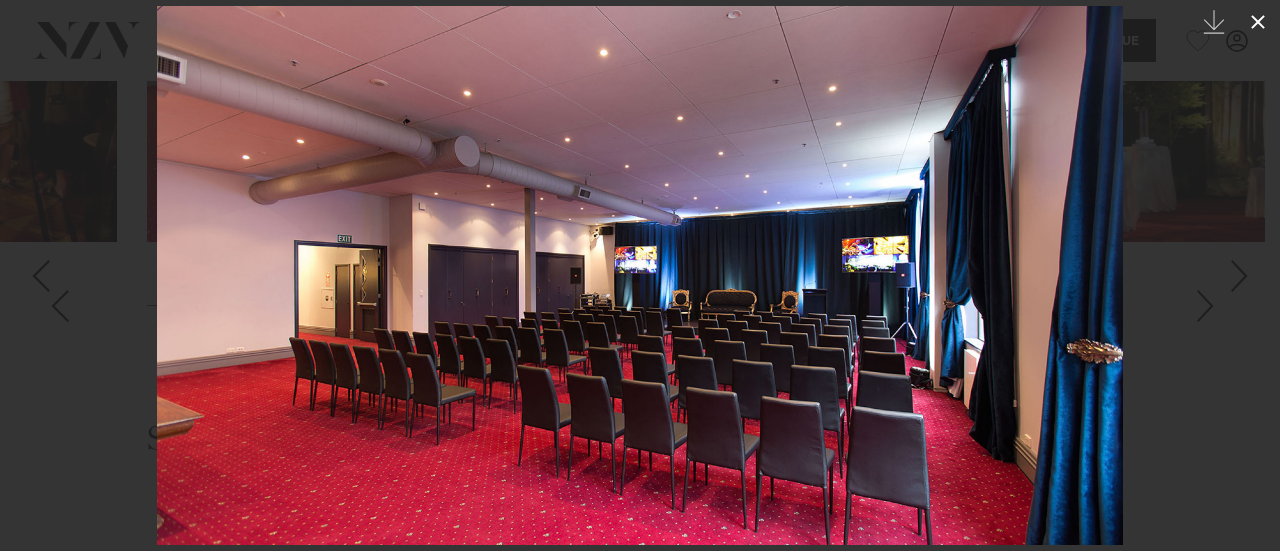 click 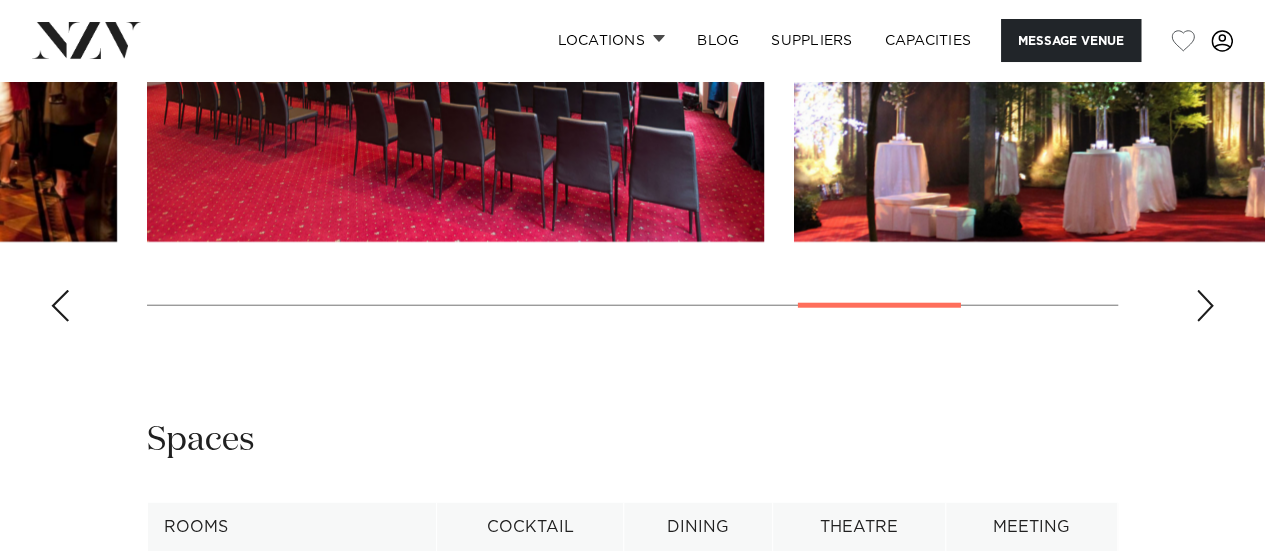 click at bounding box center [632, 63] 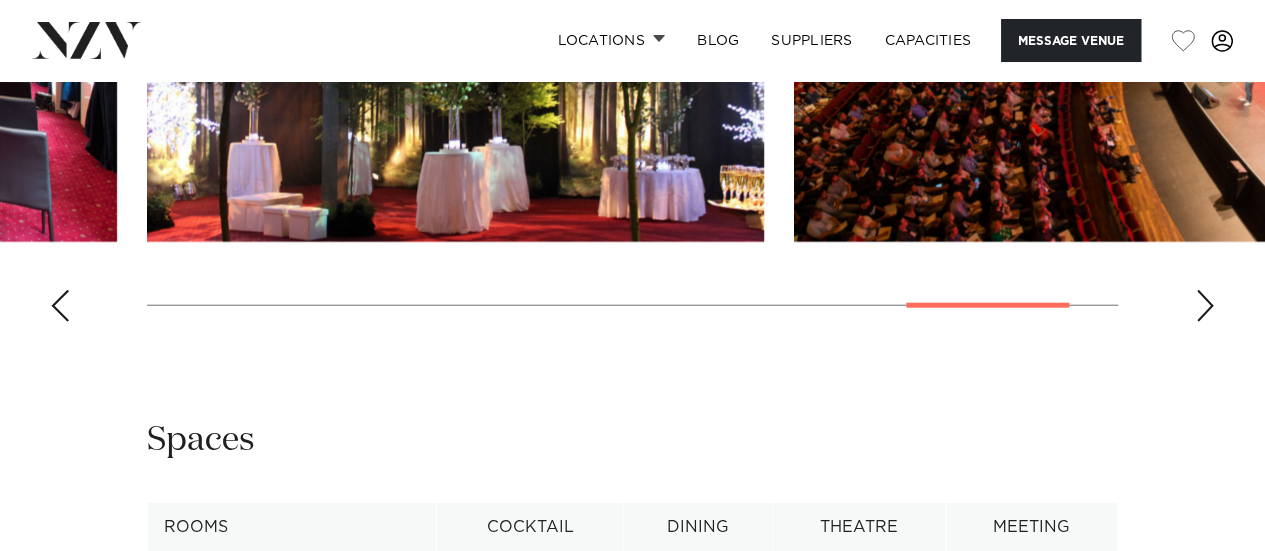 click at bounding box center (1205, 306) 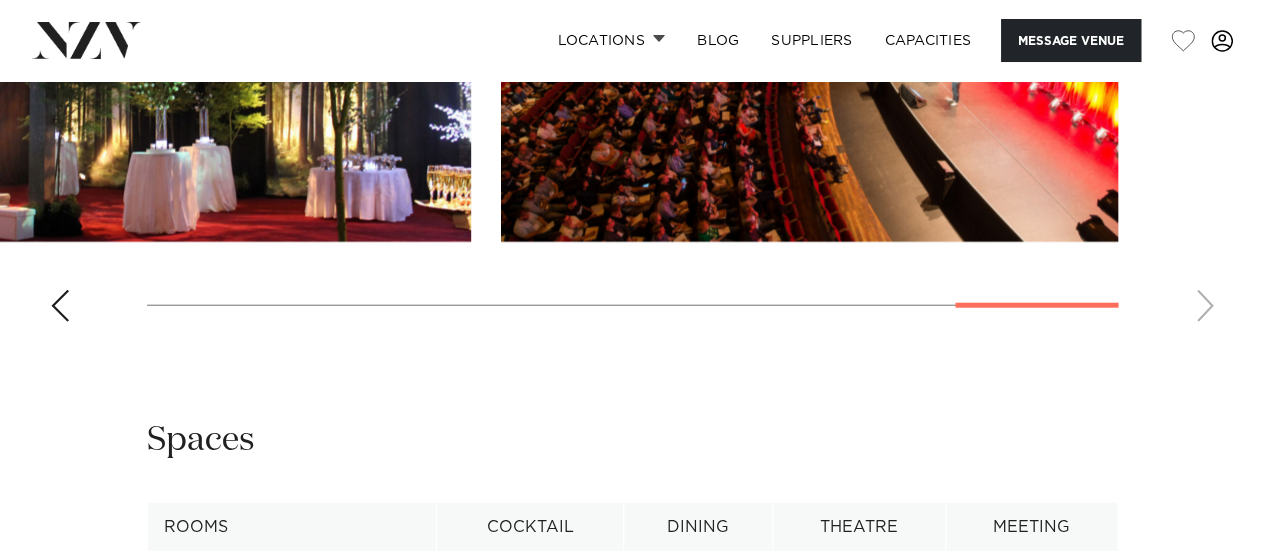 click at bounding box center [632, 63] 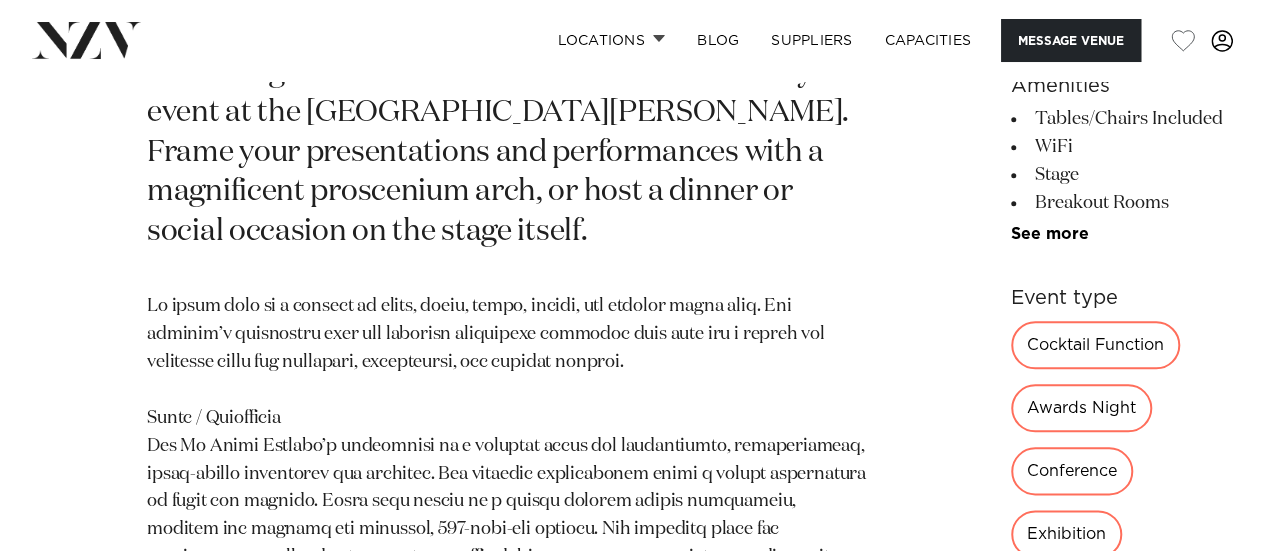 scroll, scrollTop: 878, scrollLeft: 0, axis: vertical 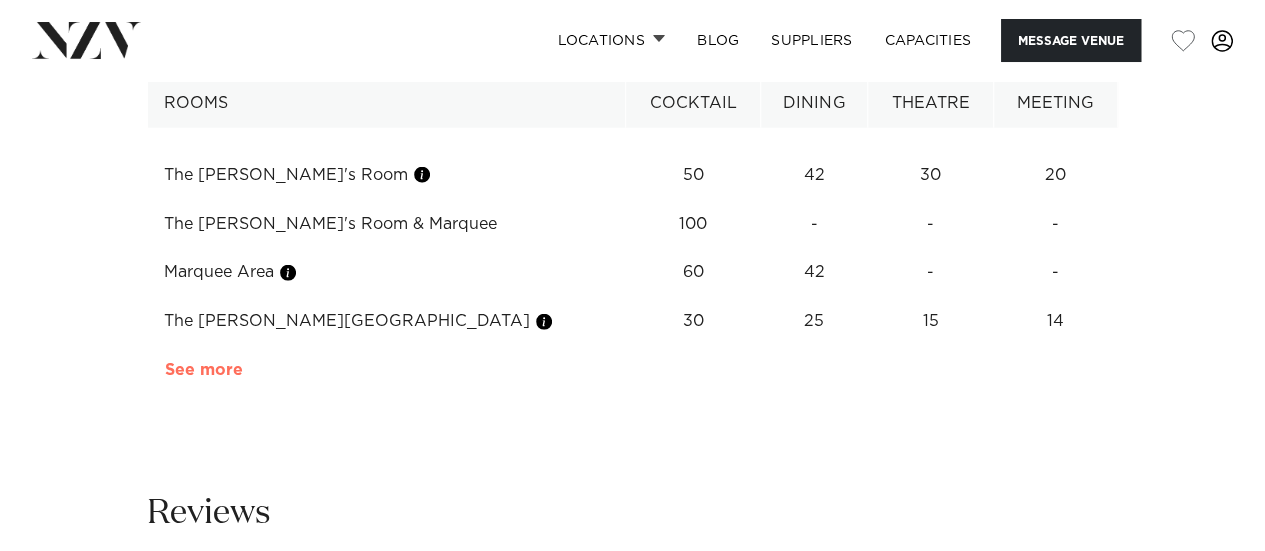 click on "See more" at bounding box center (243, 370) 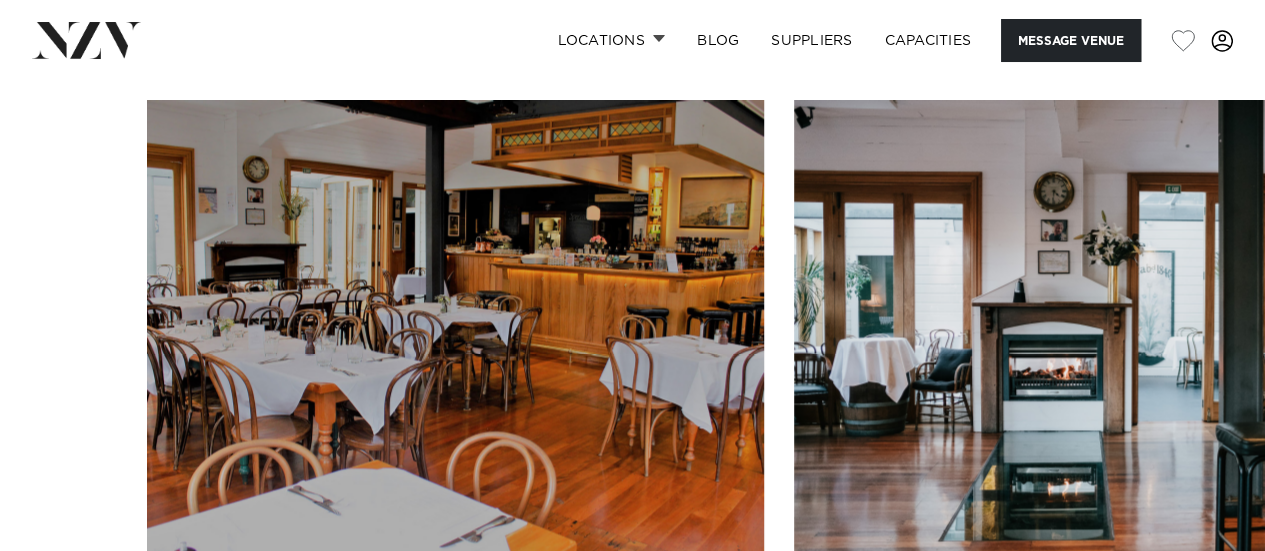 scroll, scrollTop: 1876, scrollLeft: 0, axis: vertical 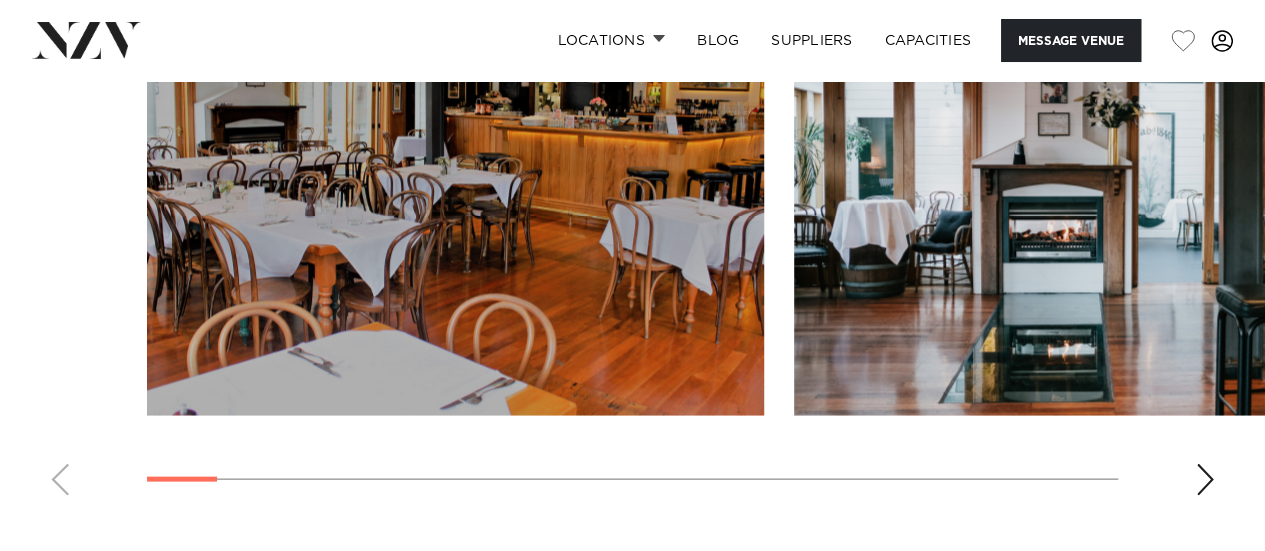 click at bounding box center (632, 236) 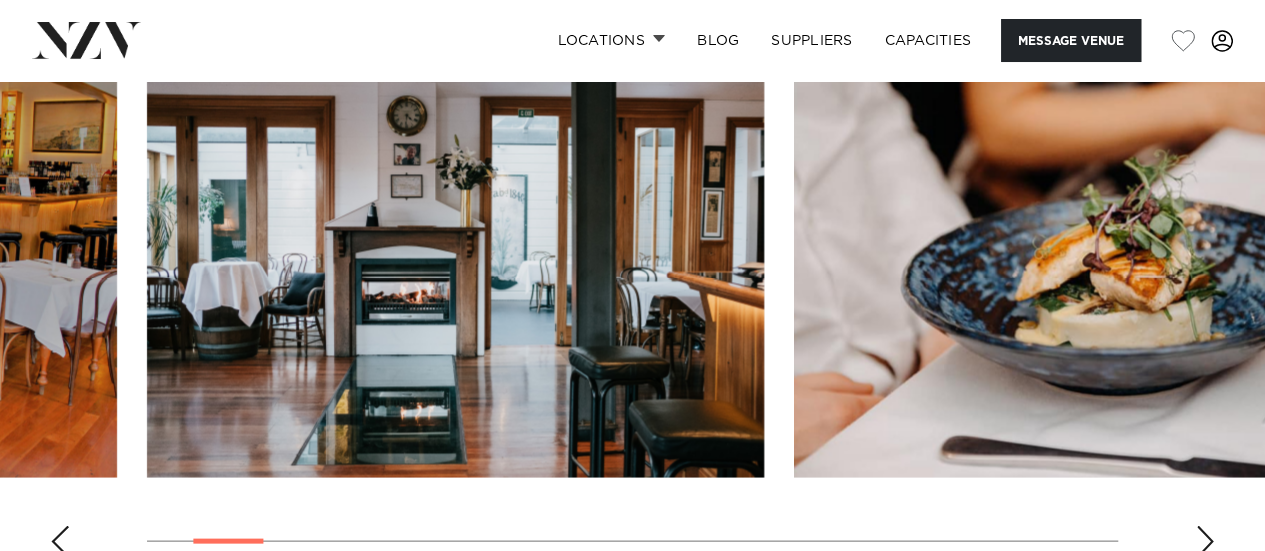 scroll, scrollTop: 1649, scrollLeft: 0, axis: vertical 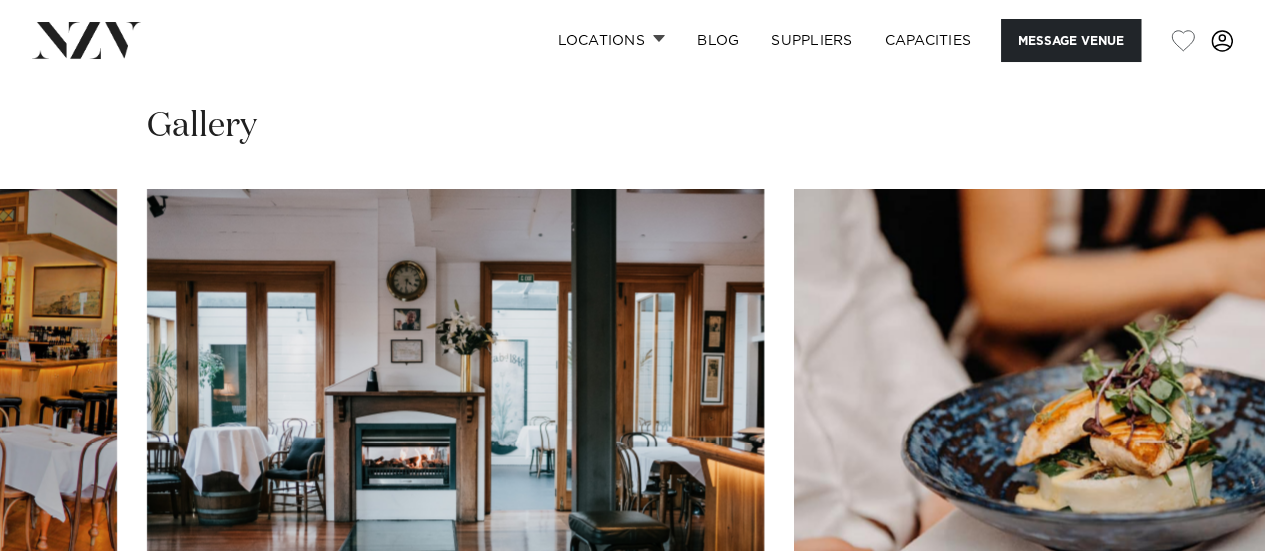 click at bounding box center (1102, 415) 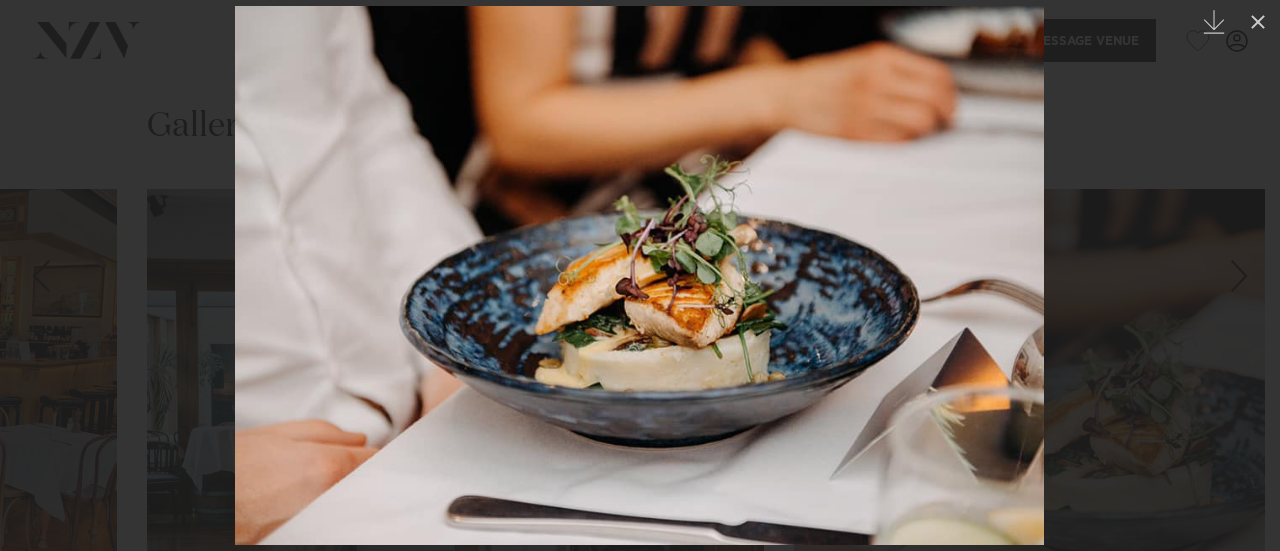 click at bounding box center [1239, 276] 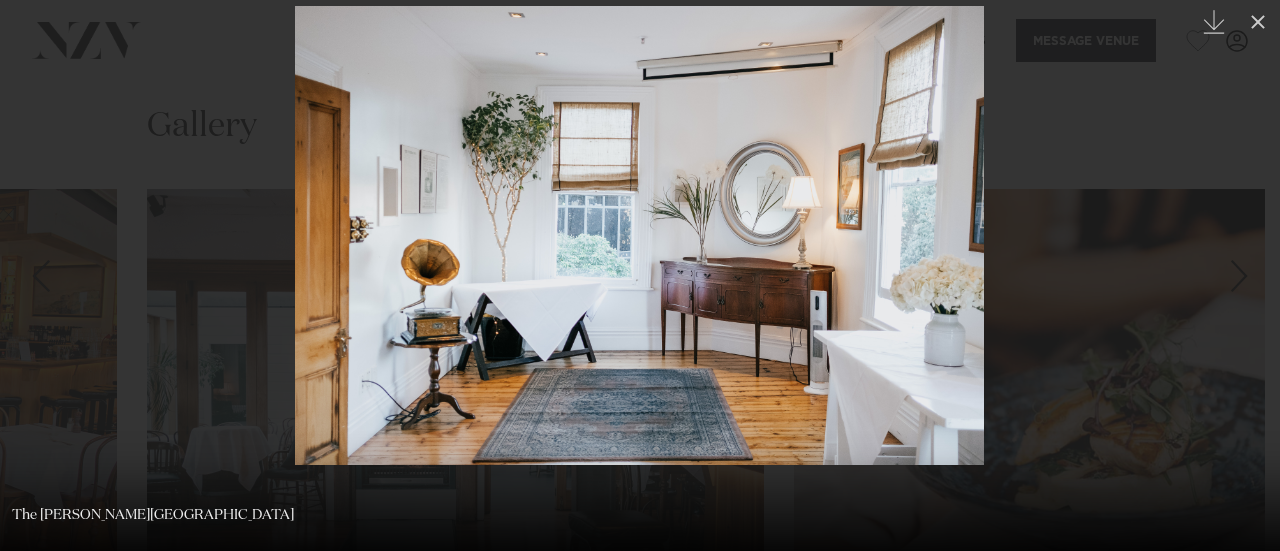 click at bounding box center [1239, 276] 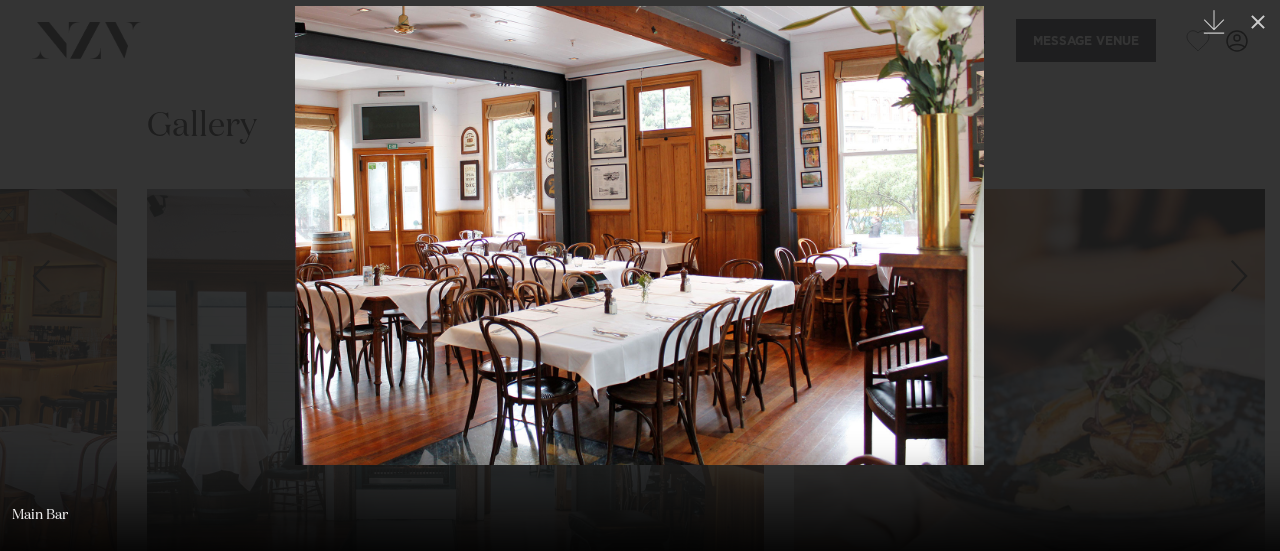 click at bounding box center [1239, 276] 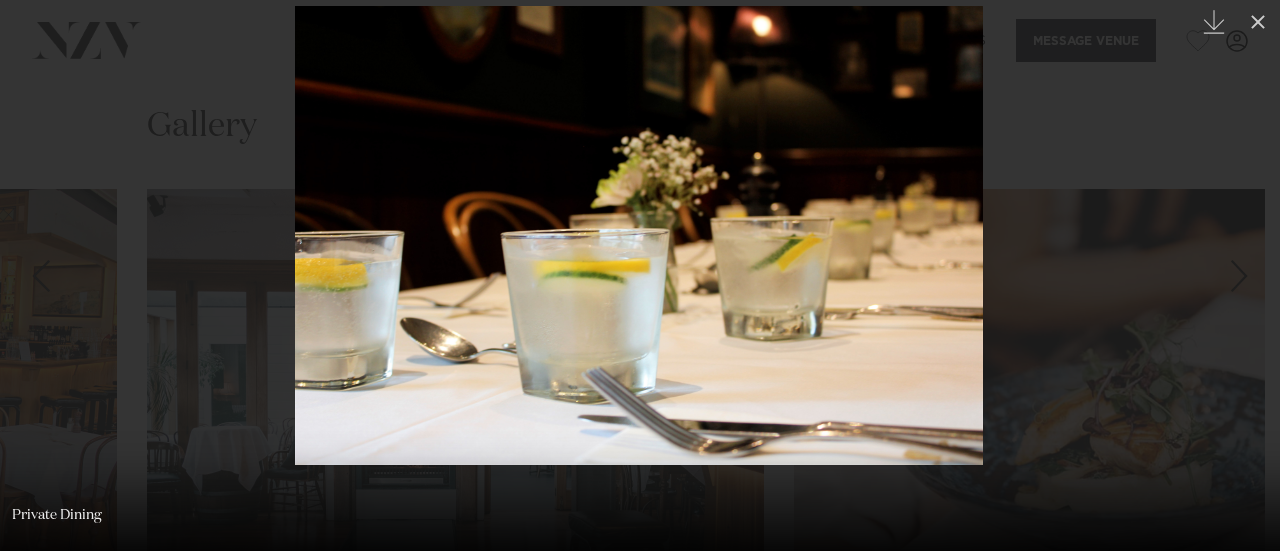 click at bounding box center (1239, 276) 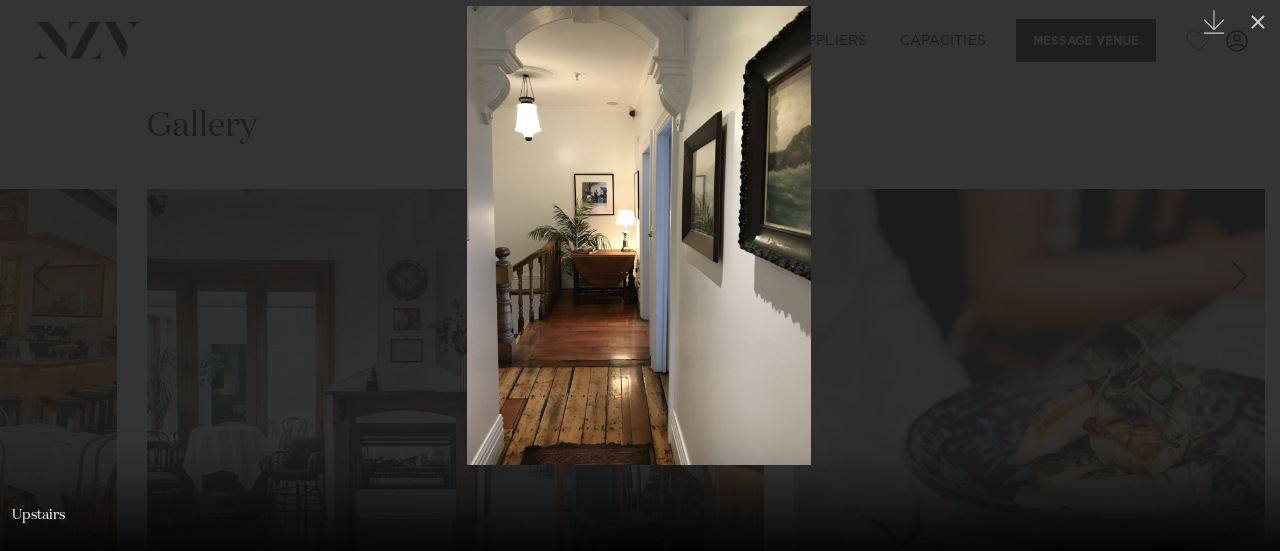 click at bounding box center (1239, 276) 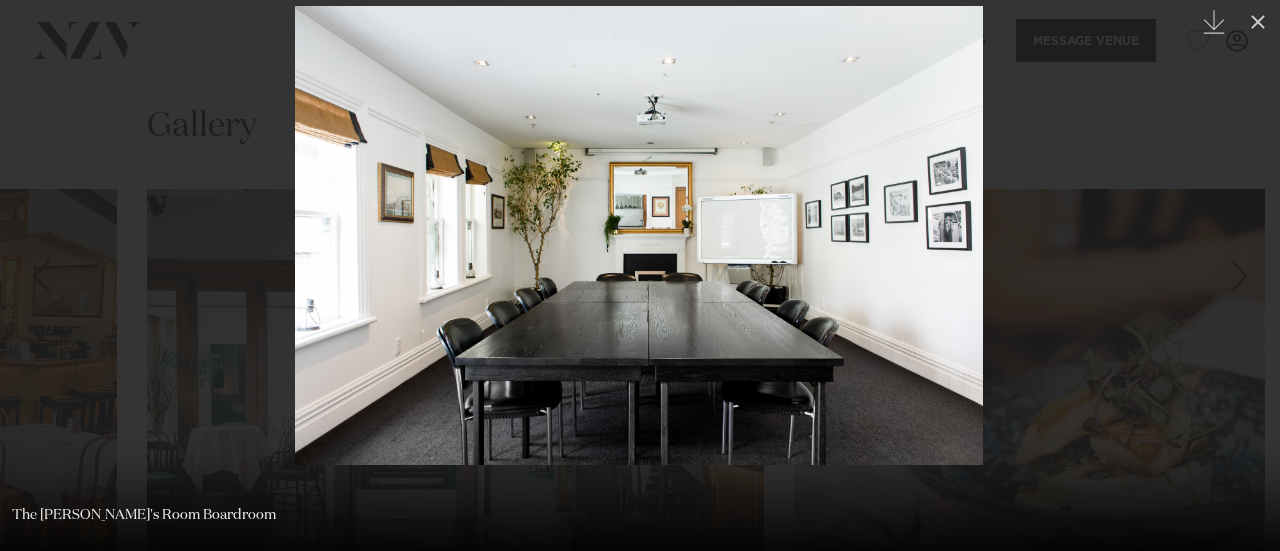 click at bounding box center [1239, 276] 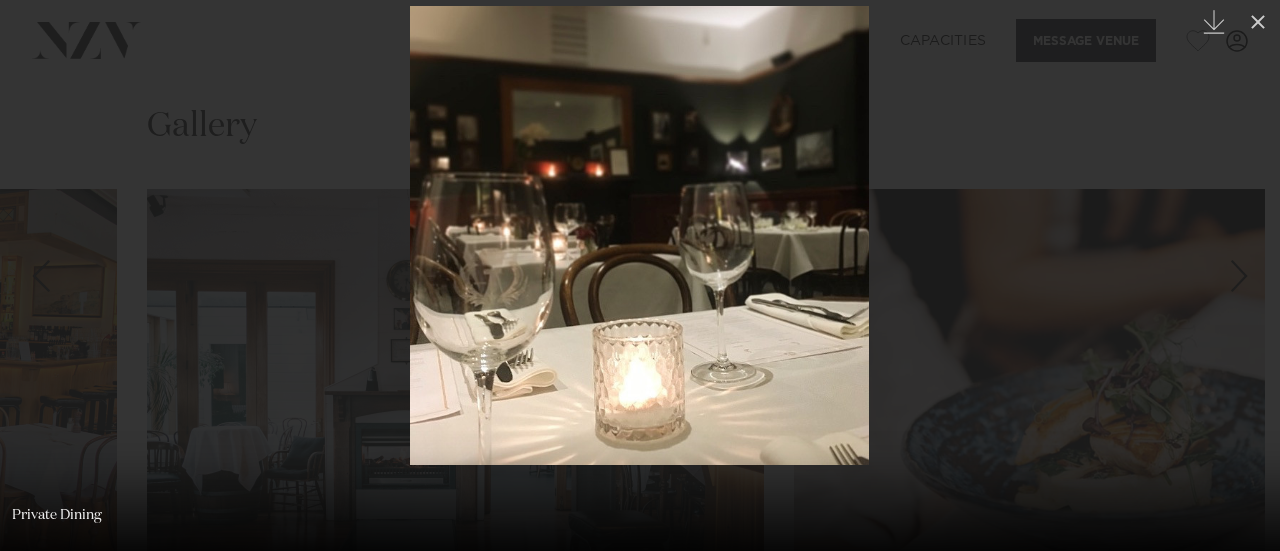 click at bounding box center [1239, 276] 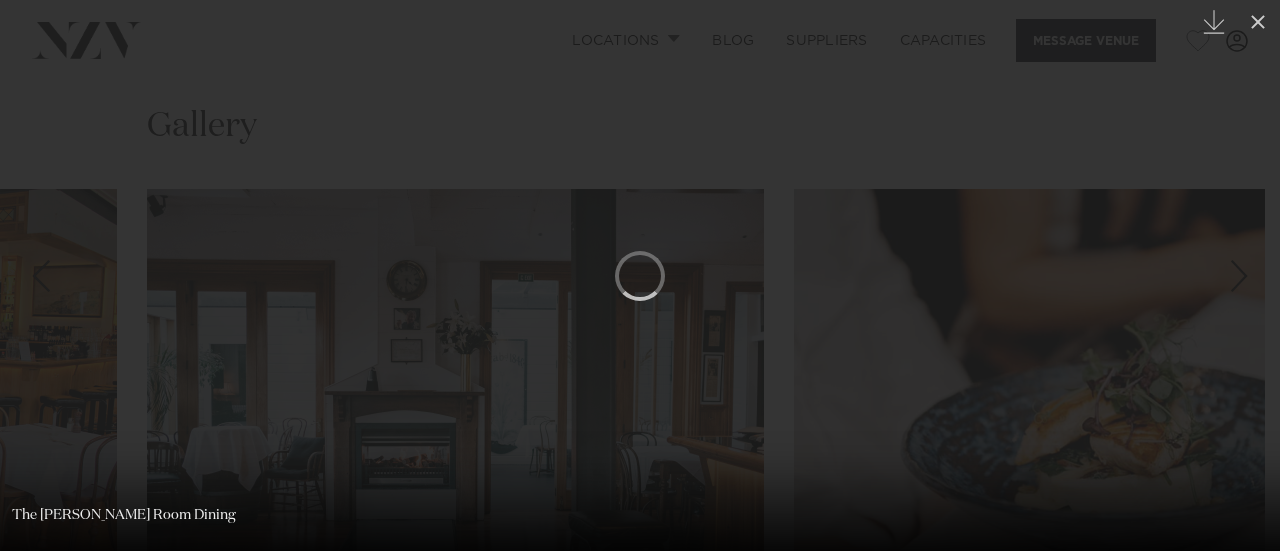 click at bounding box center [1239, 276] 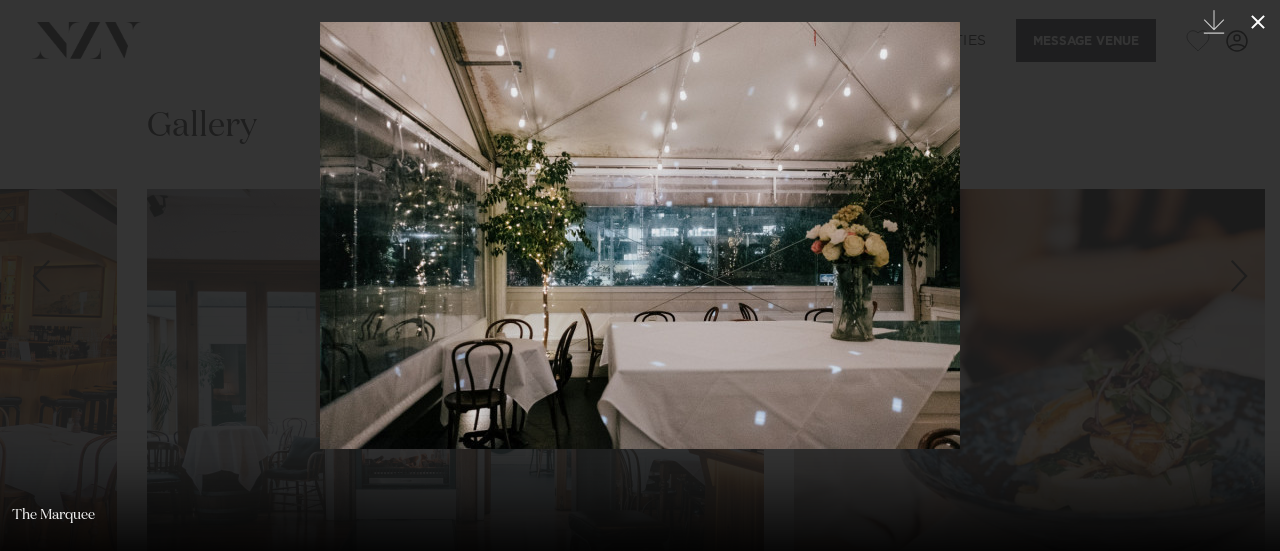 click 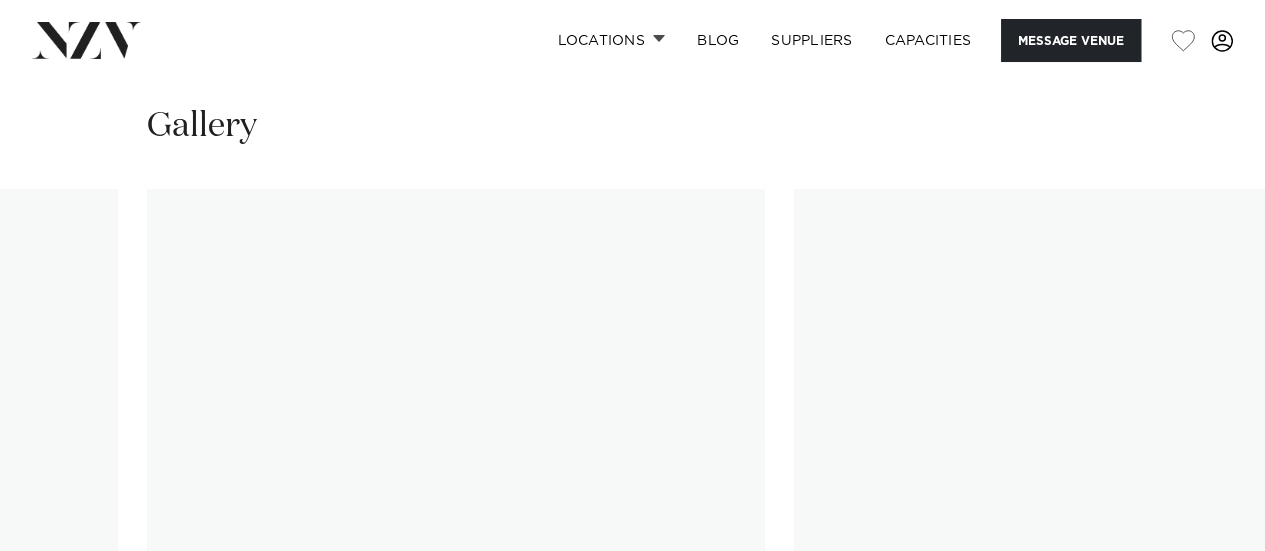 scroll, scrollTop: 0, scrollLeft: 0, axis: both 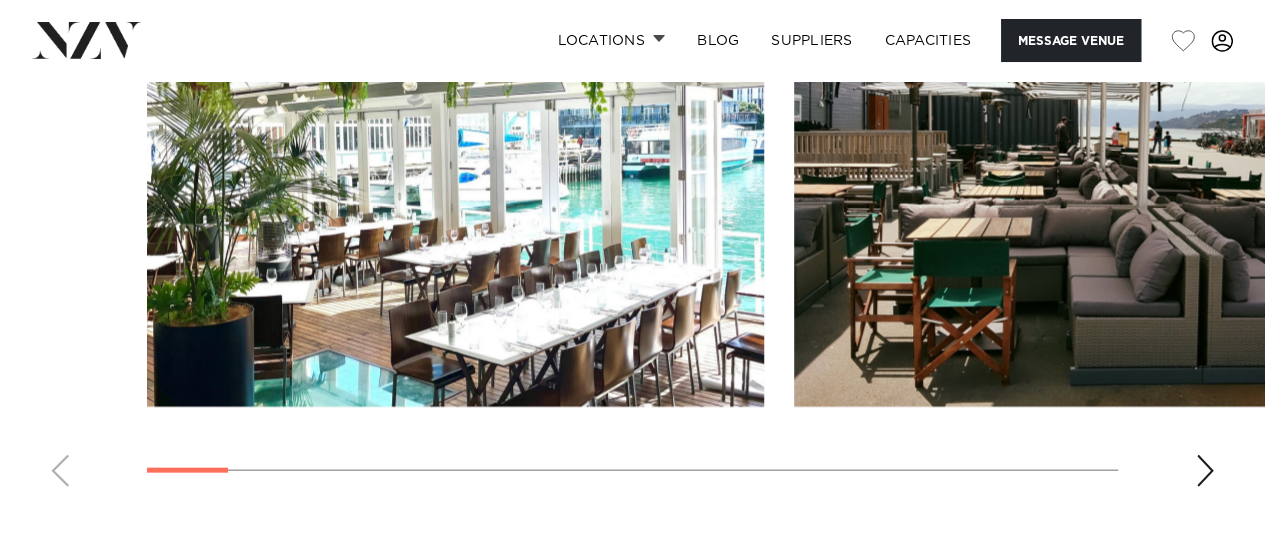 click at bounding box center [1205, 471] 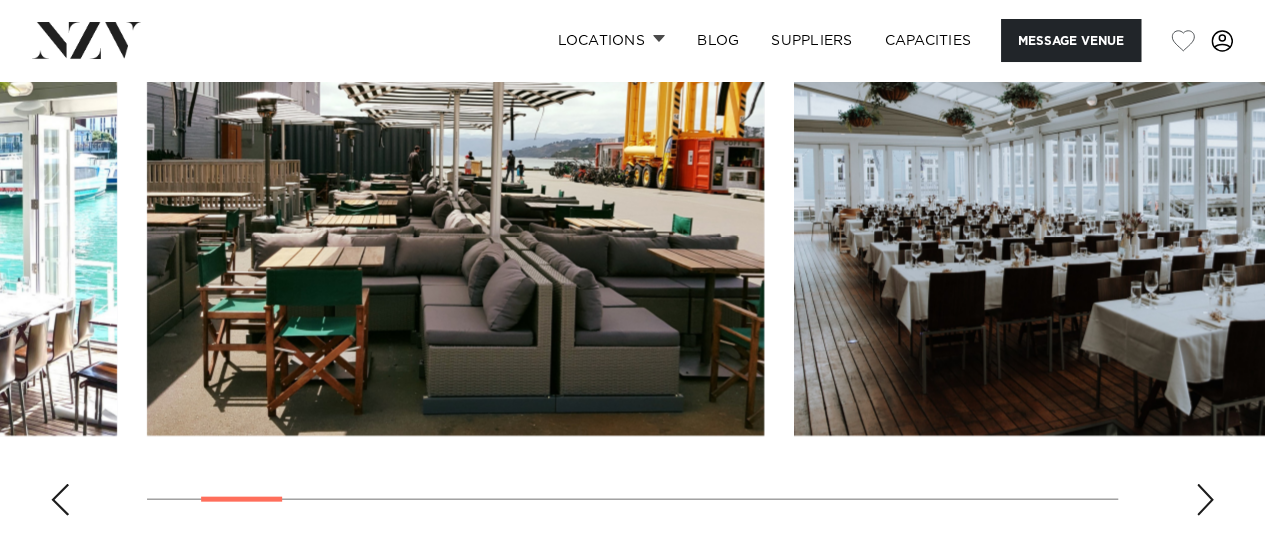 scroll, scrollTop: 1992, scrollLeft: 0, axis: vertical 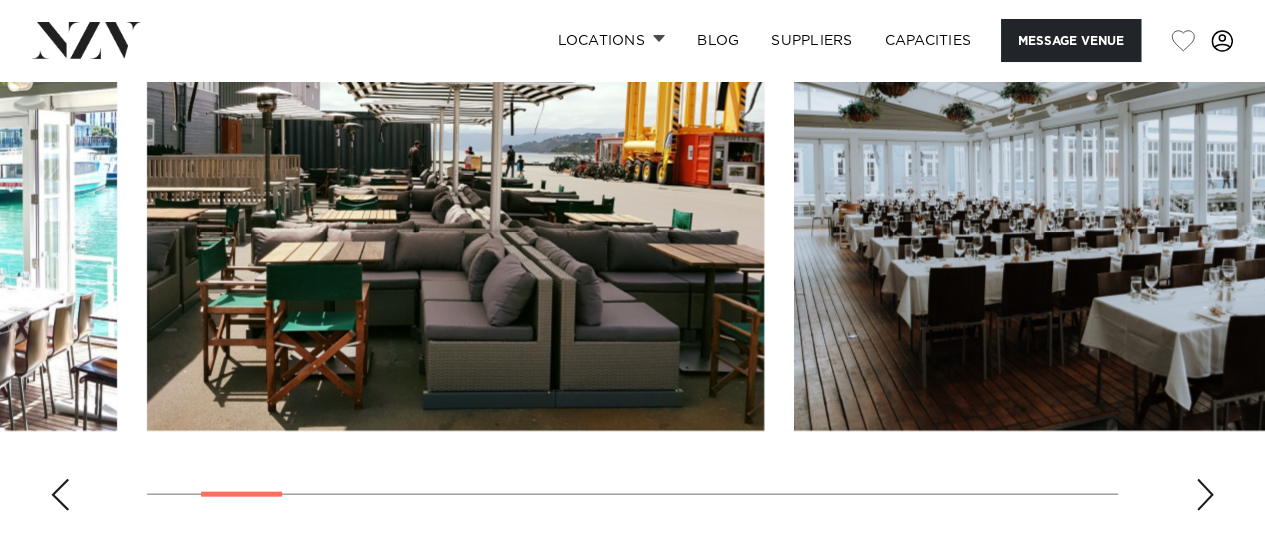 click at bounding box center (1205, 495) 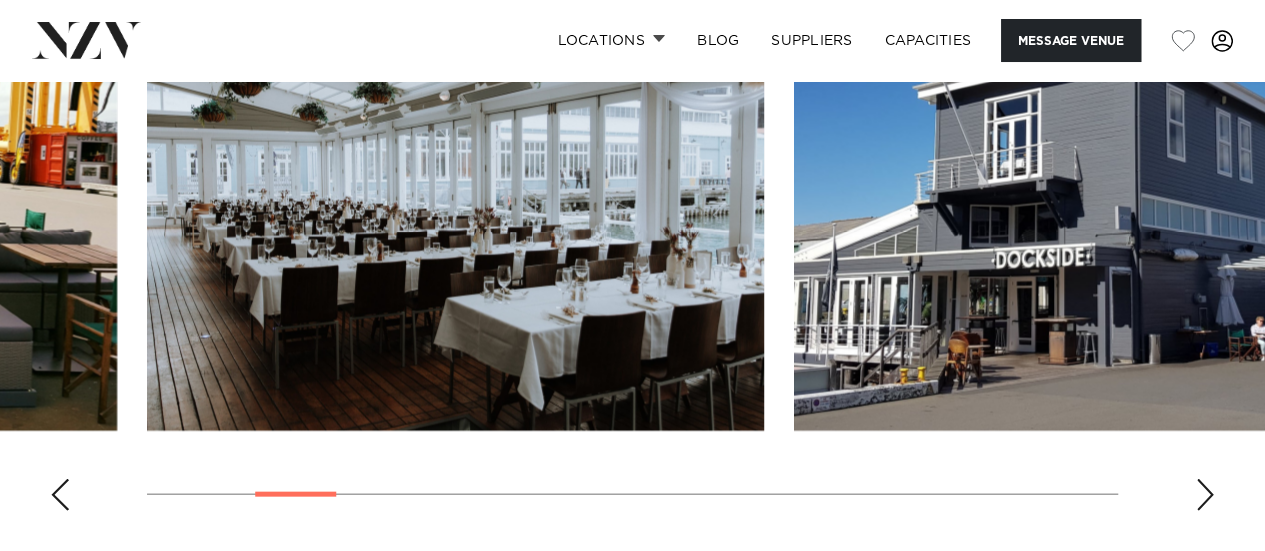 click at bounding box center (1205, 495) 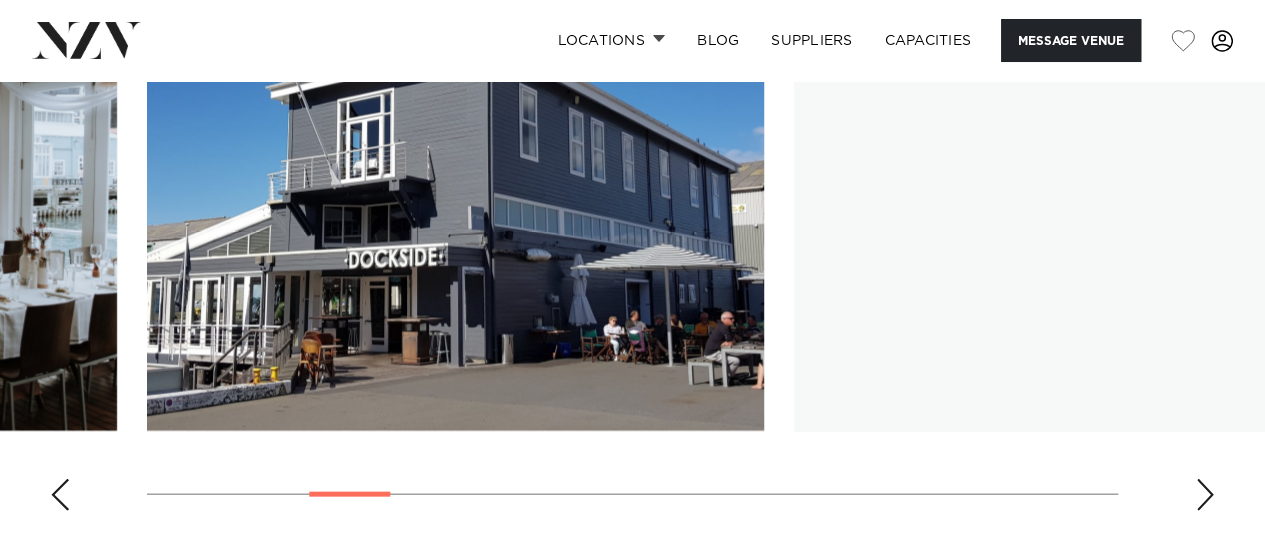 click at bounding box center [1205, 495] 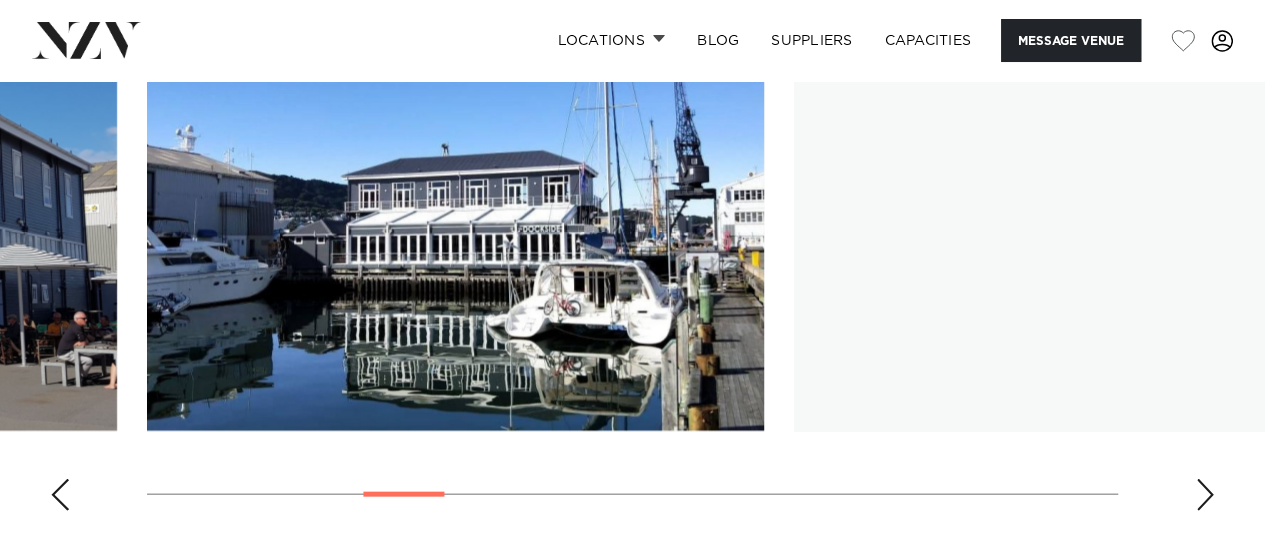 scroll, scrollTop: 1936, scrollLeft: 0, axis: vertical 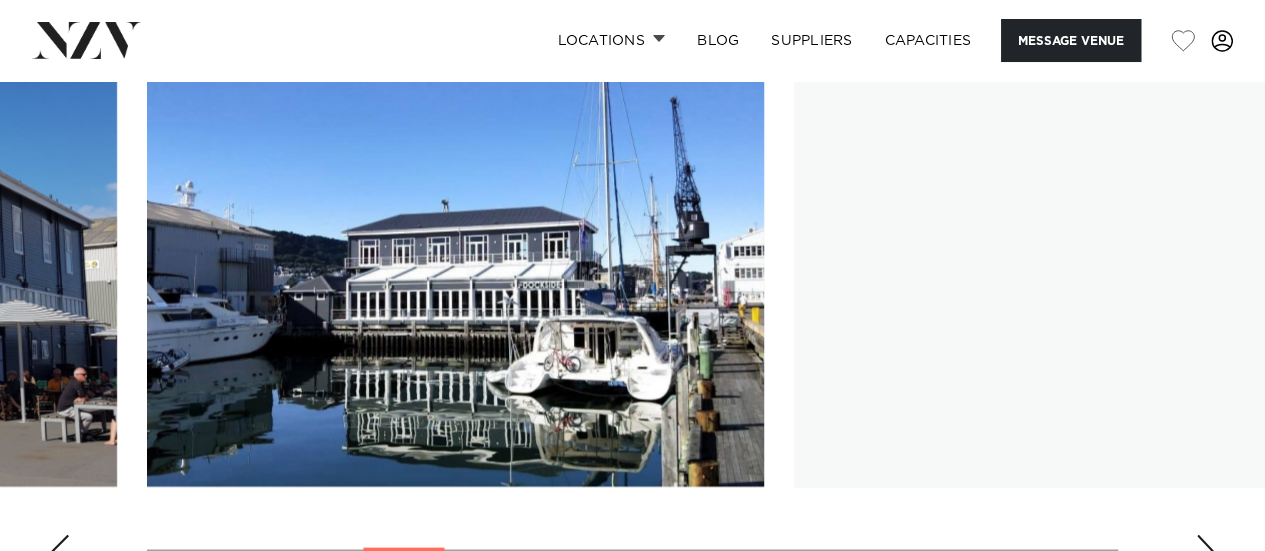 click at bounding box center [1205, 551] 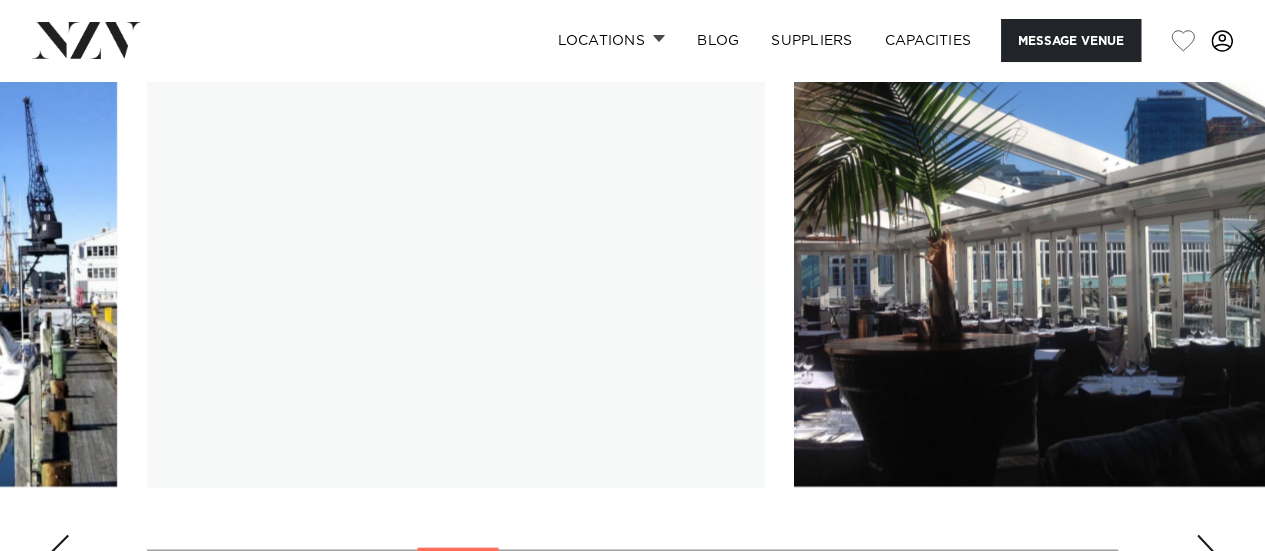click at bounding box center [1205, 551] 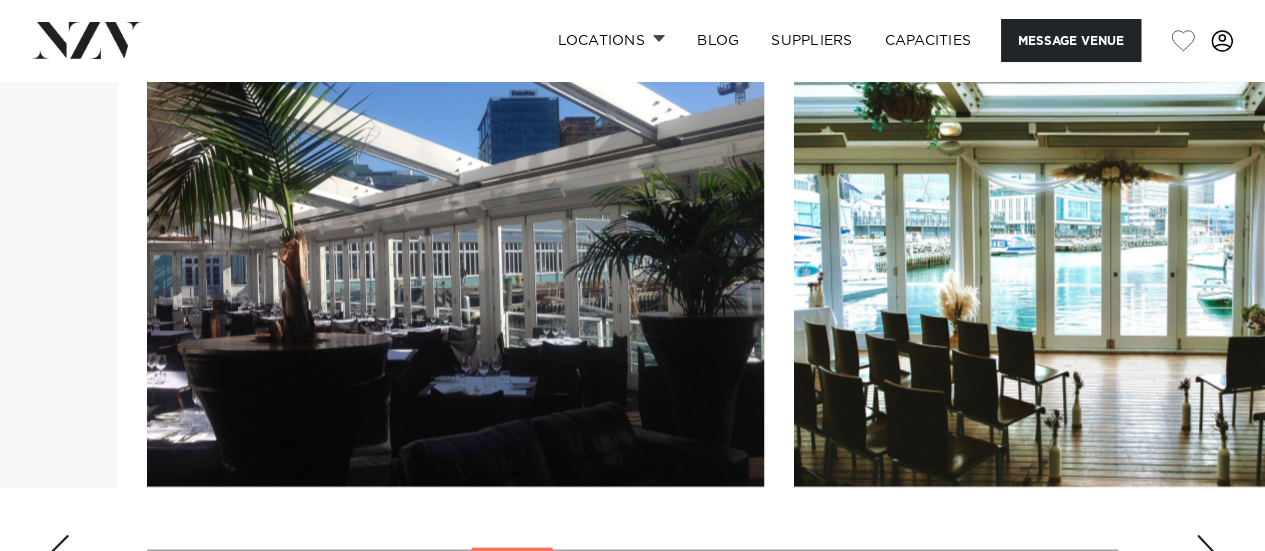 click at bounding box center [1205, 551] 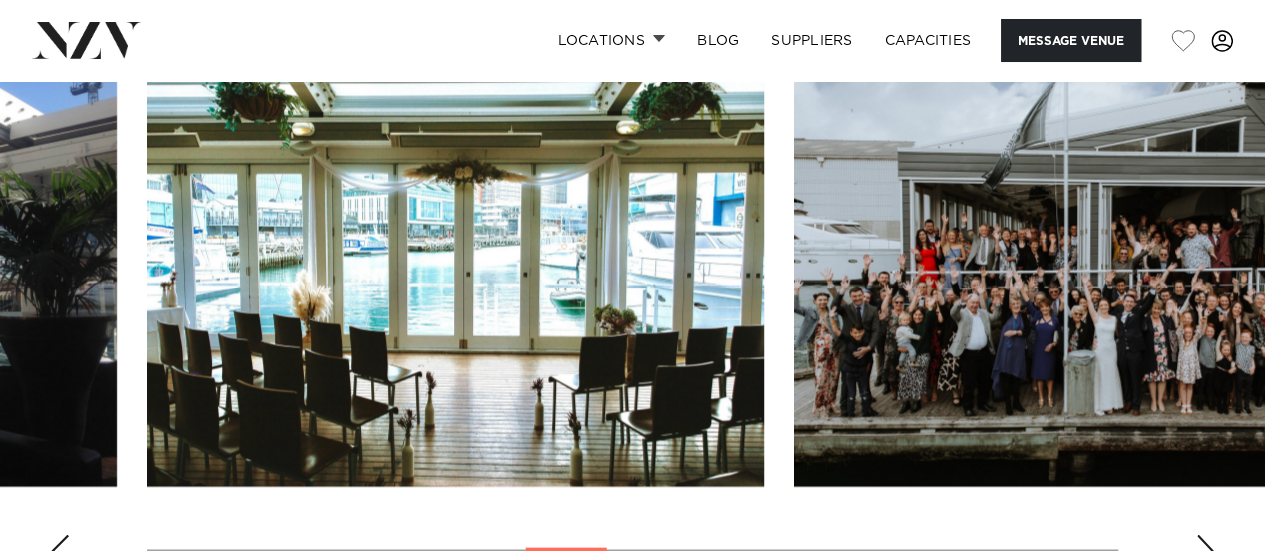 click at bounding box center [1205, 551] 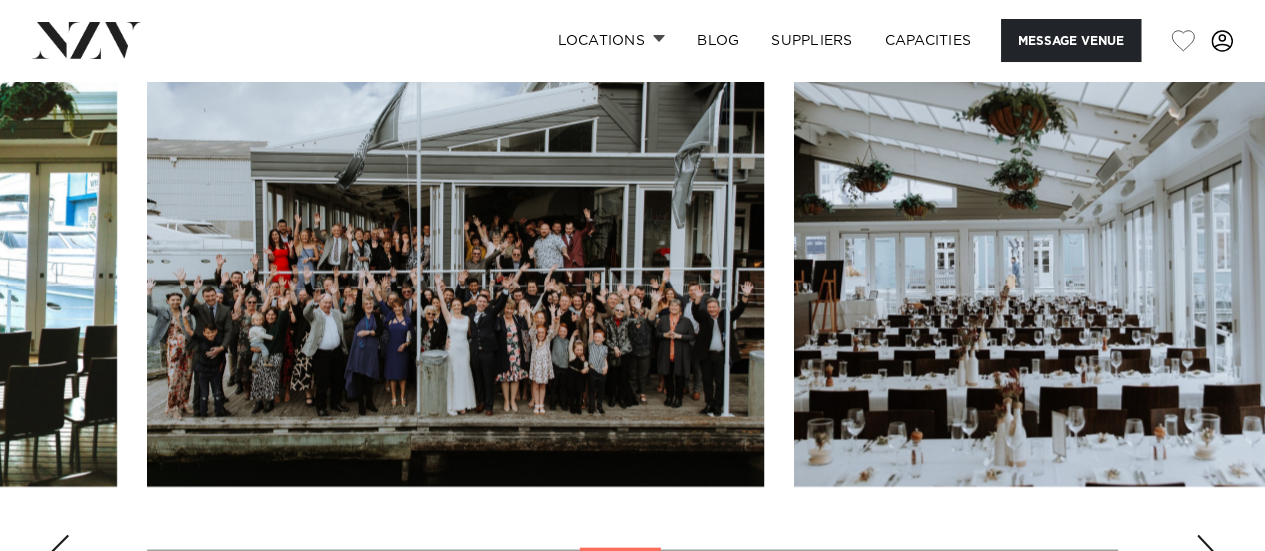 click at bounding box center (1205, 551) 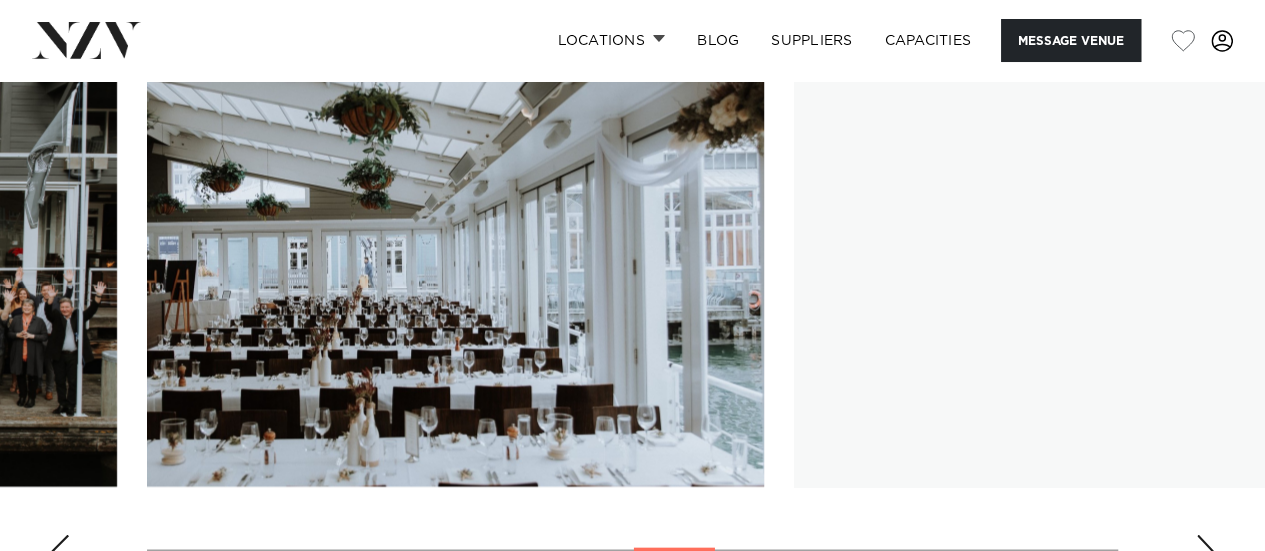 click at bounding box center [1205, 551] 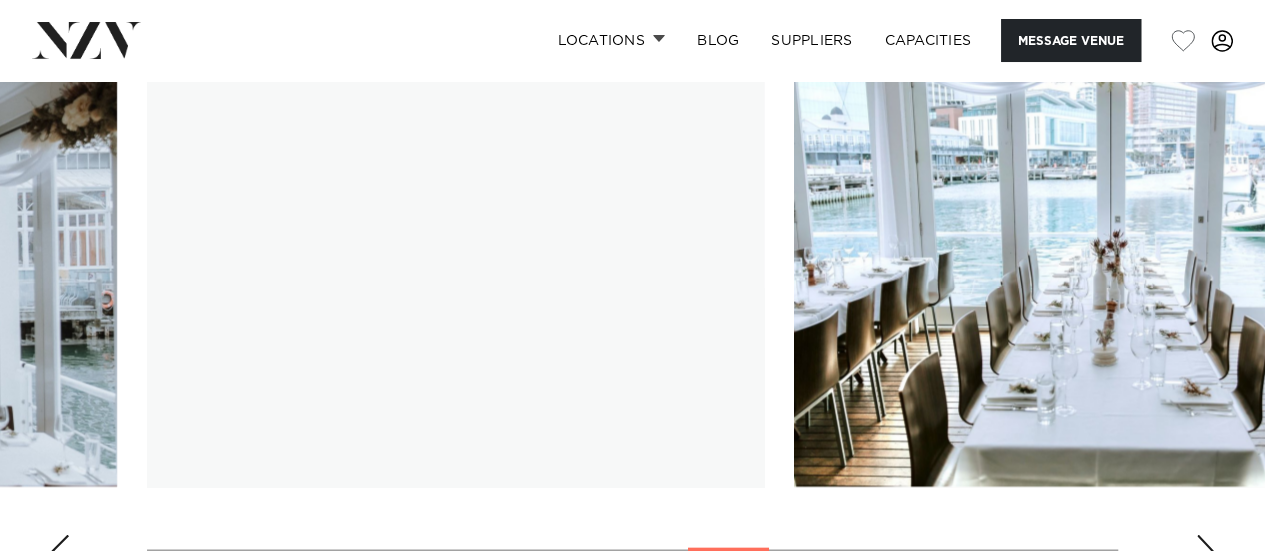 click at bounding box center [1205, 551] 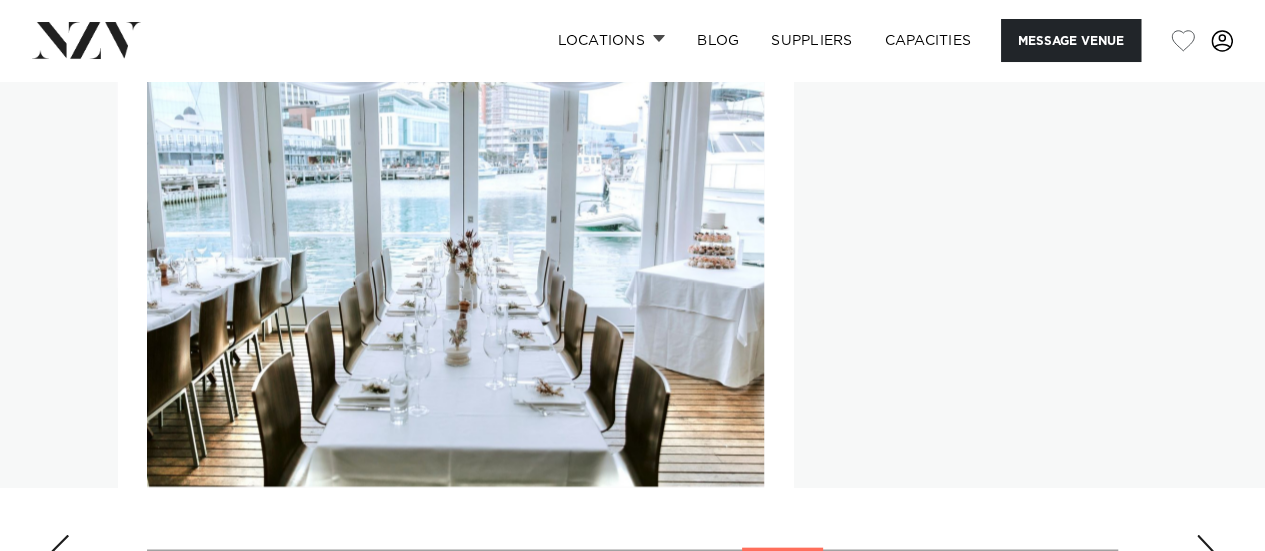 click at bounding box center [1205, 551] 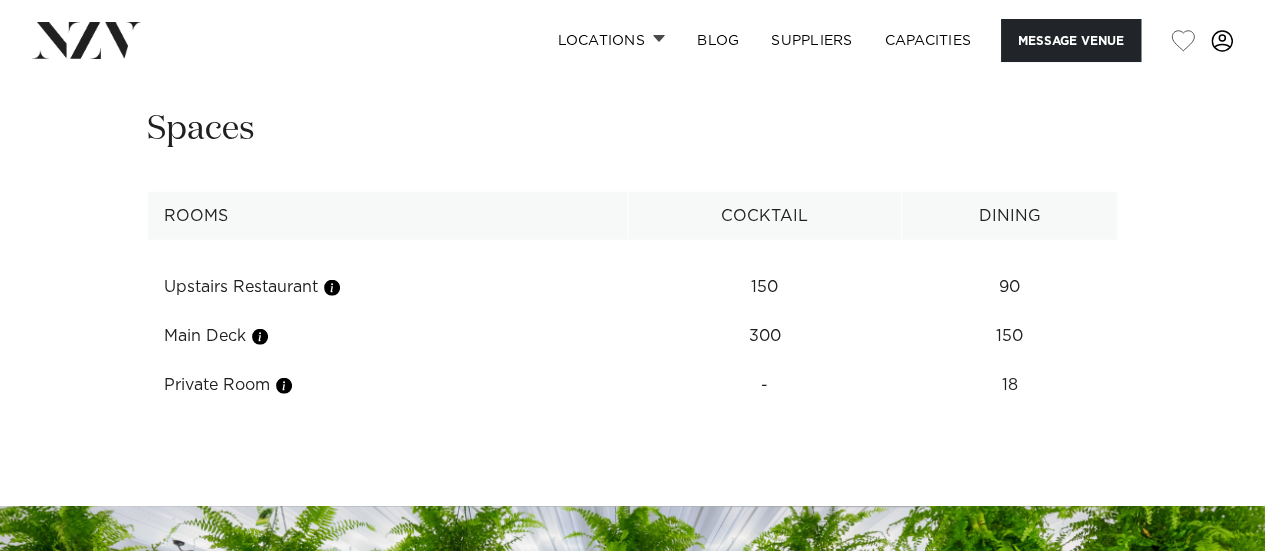 scroll, scrollTop: 2486, scrollLeft: 0, axis: vertical 